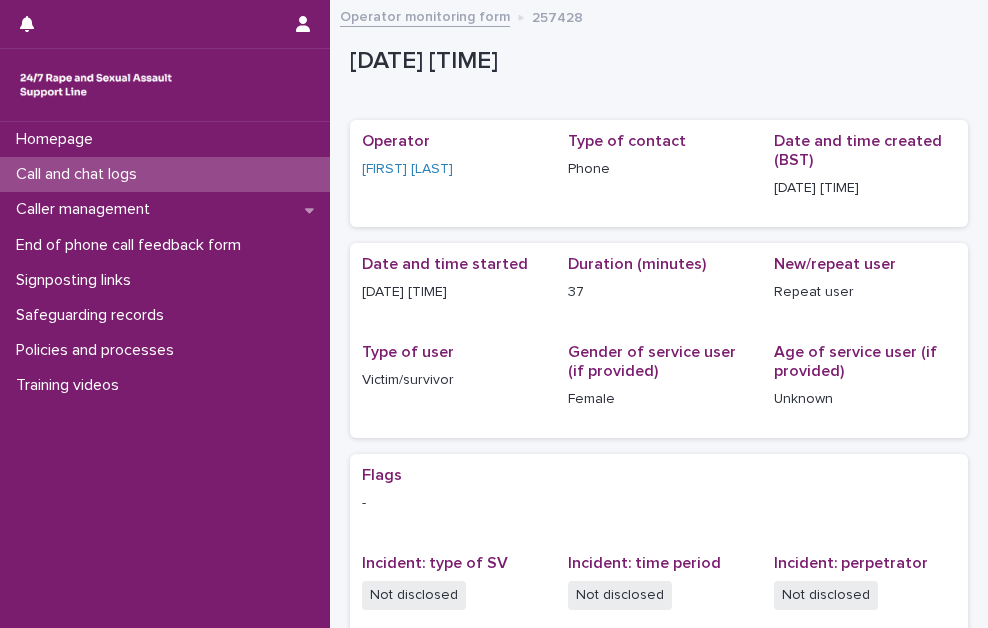 scroll, scrollTop: 0, scrollLeft: 0, axis: both 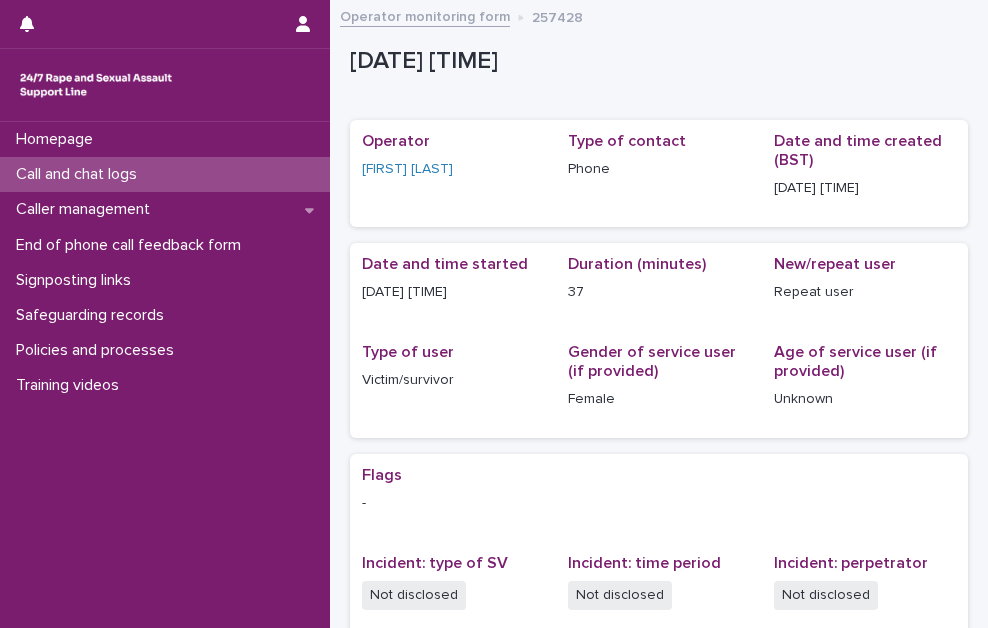 click on "Call and chat logs" at bounding box center (165, 174) 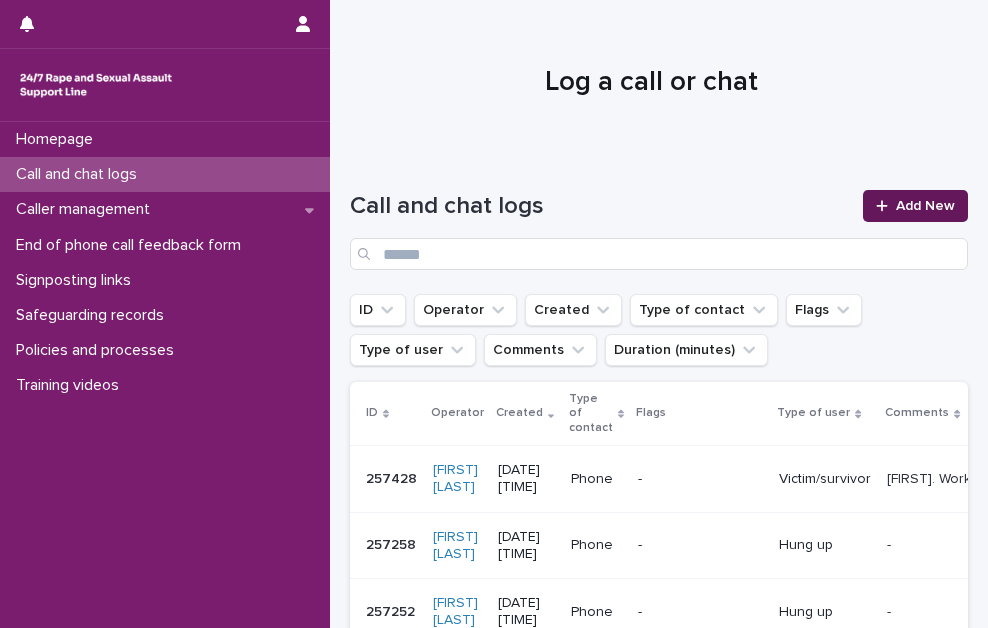 click on "Add New" at bounding box center (915, 206) 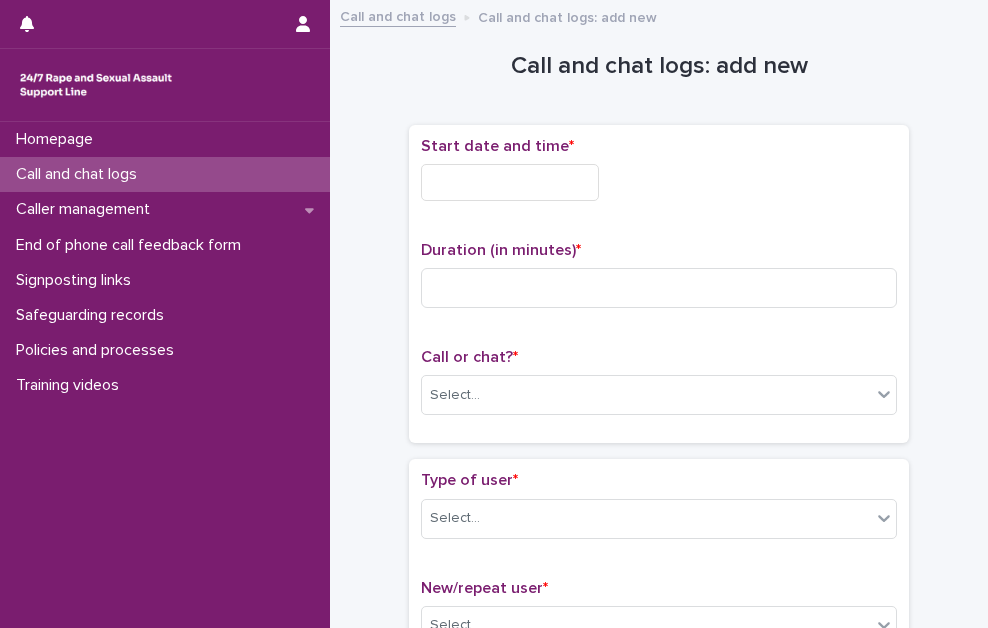 click at bounding box center (510, 182) 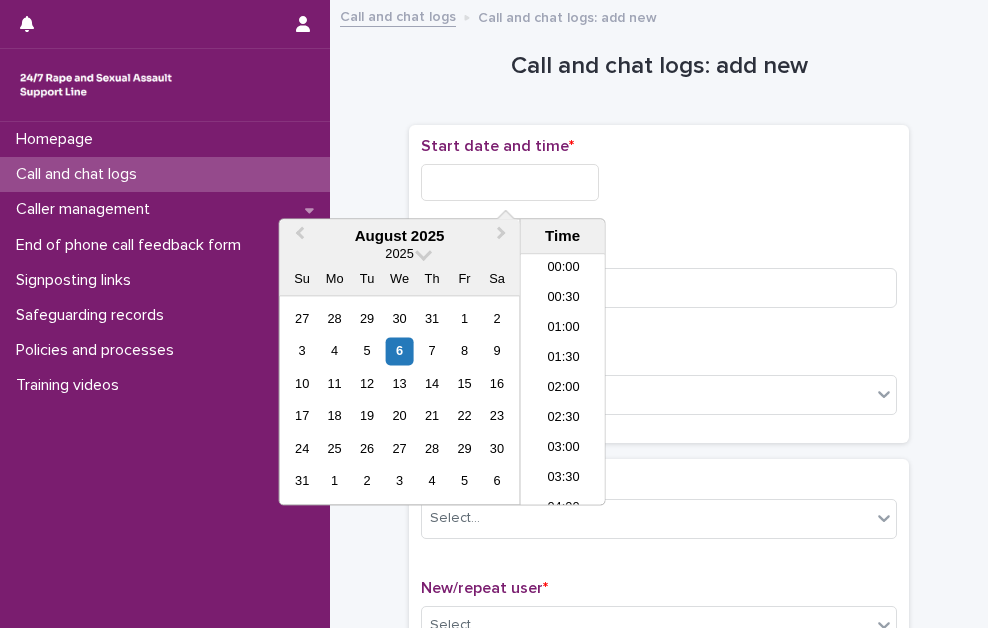 scroll, scrollTop: 1150, scrollLeft: 0, axis: vertical 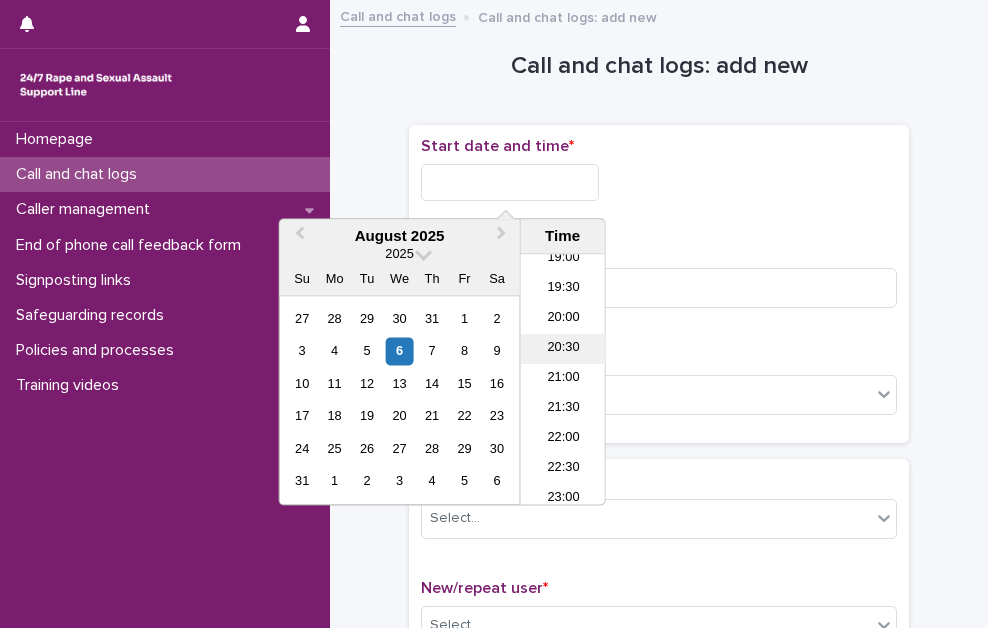 click on "20:30" at bounding box center (563, 350) 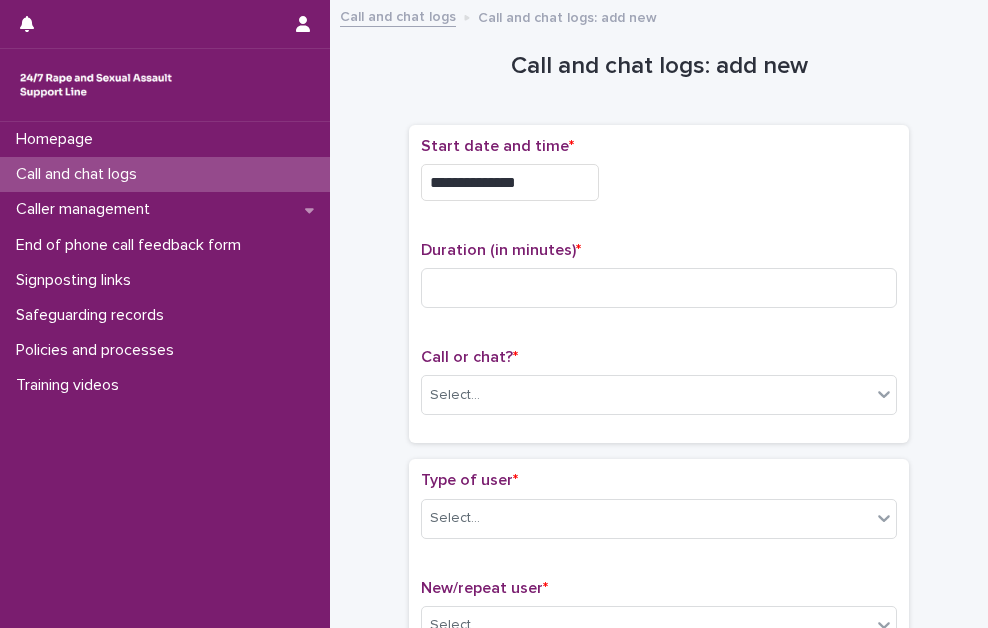 click on "**********" at bounding box center [510, 182] 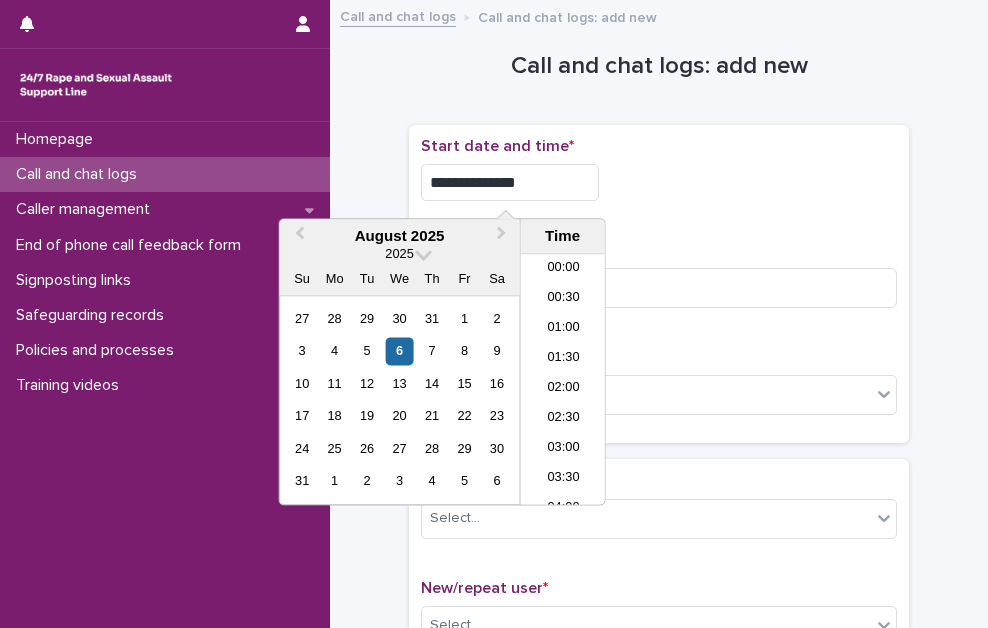 scroll, scrollTop: 1120, scrollLeft: 0, axis: vertical 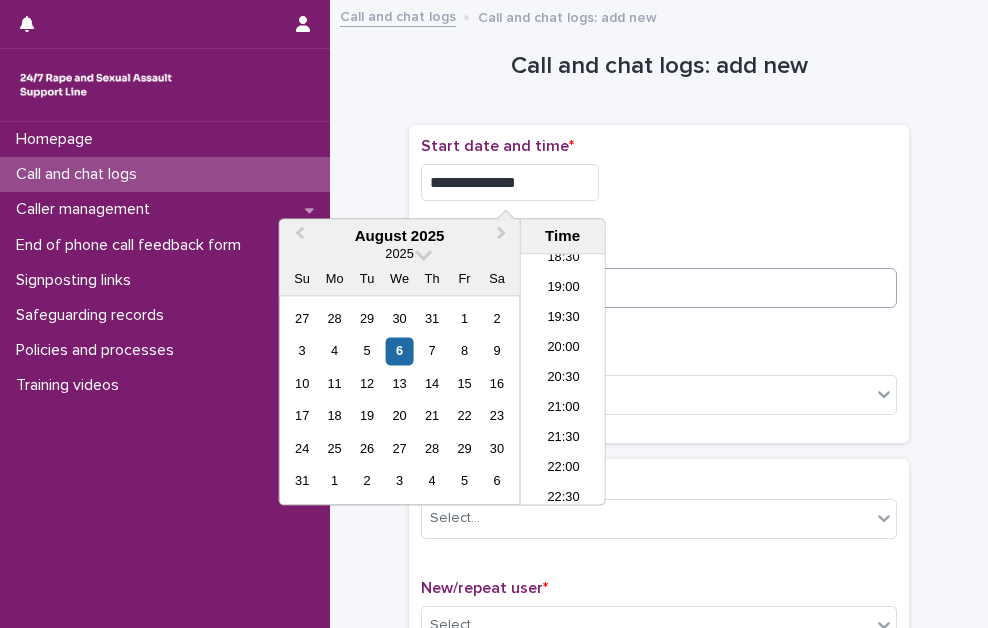 type on "**********" 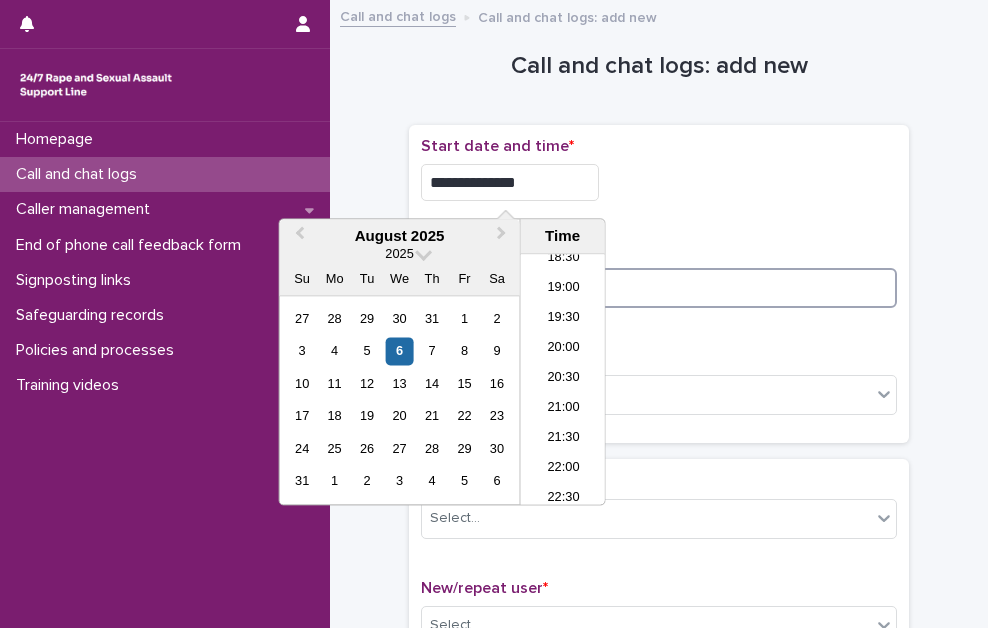 click at bounding box center [659, 288] 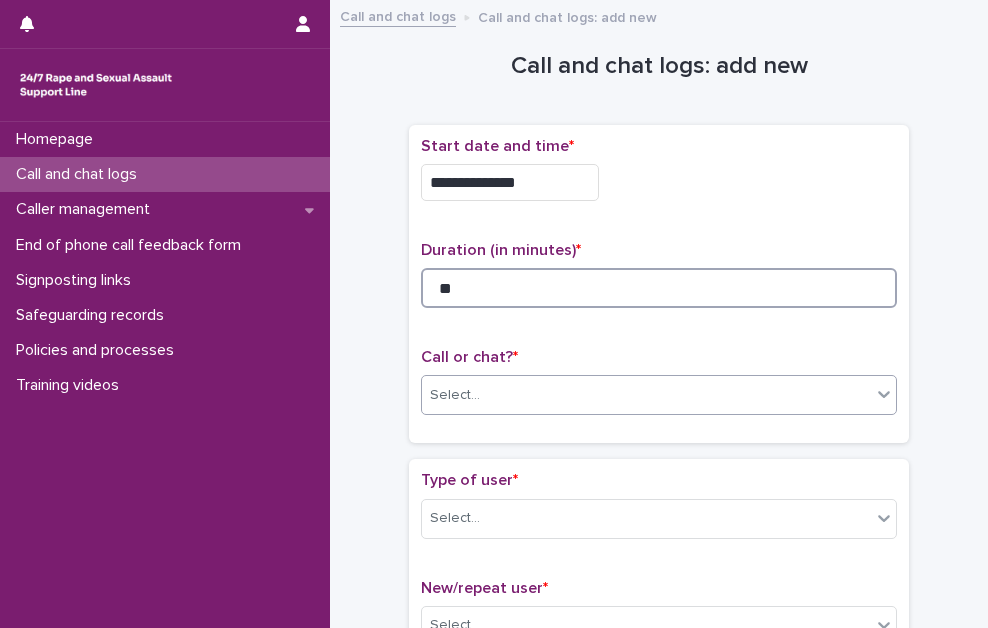 type on "**" 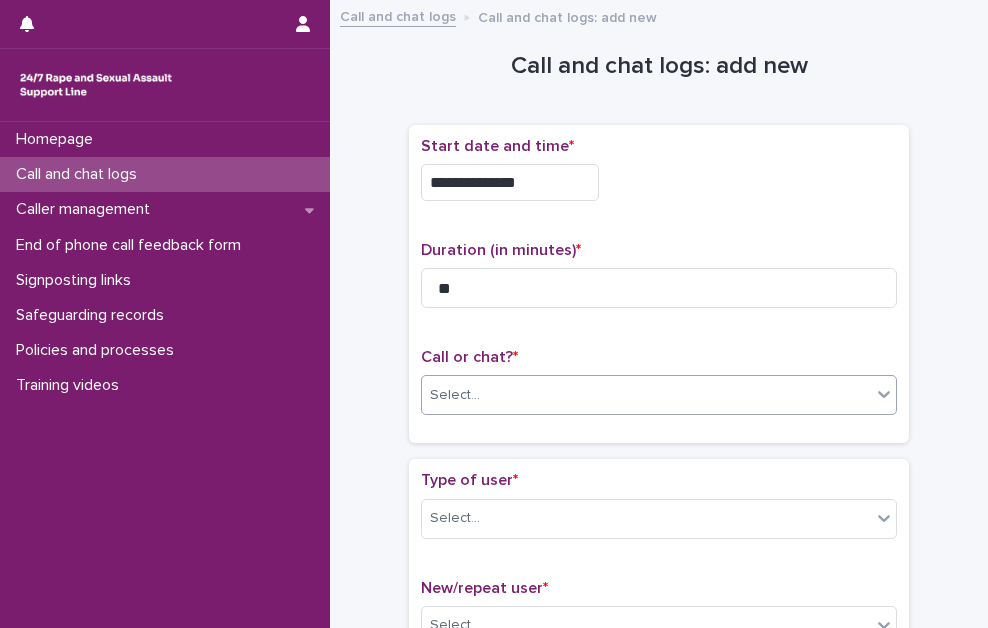 click on "Select..." at bounding box center [646, 395] 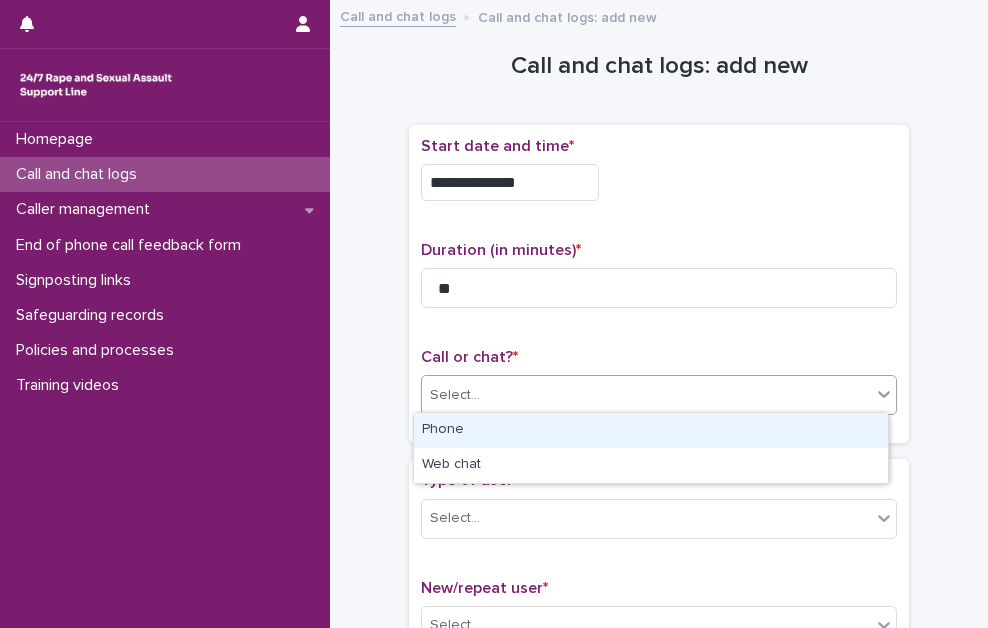 click on "Phone" at bounding box center (651, 430) 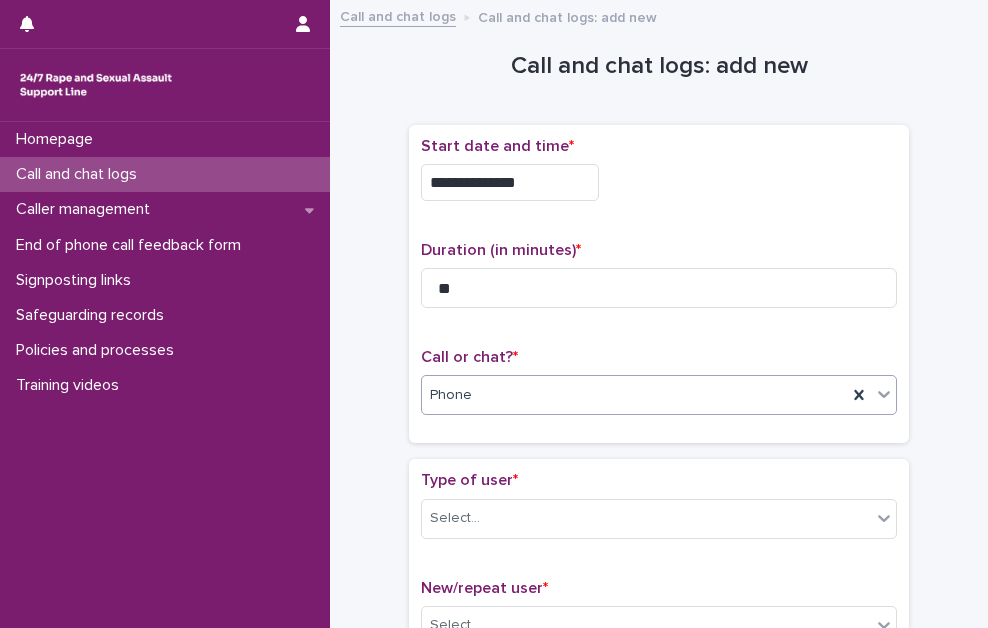 scroll, scrollTop: 100, scrollLeft: 0, axis: vertical 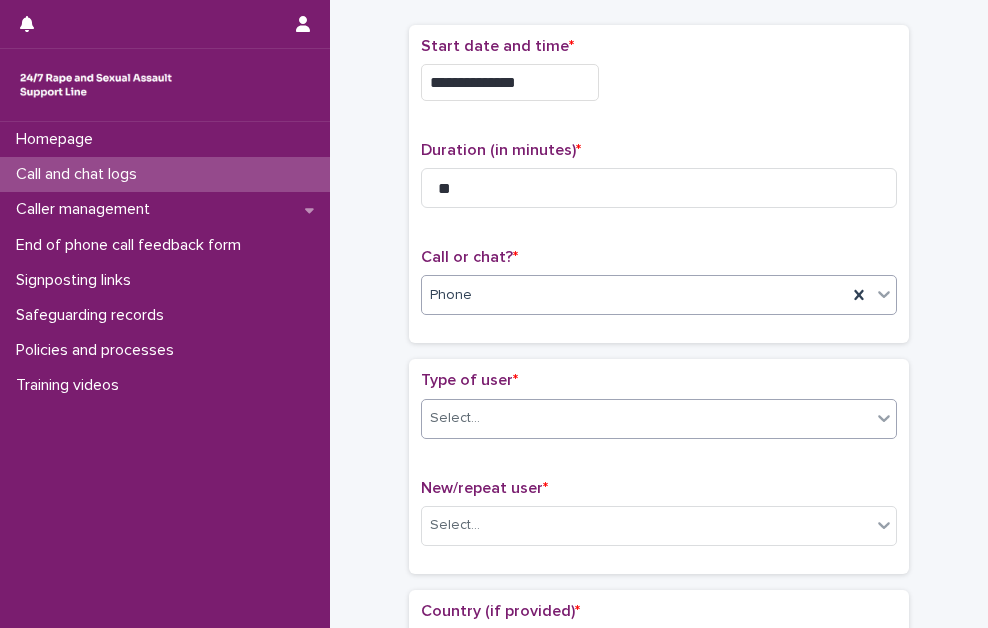 click on "Select..." at bounding box center [659, 419] 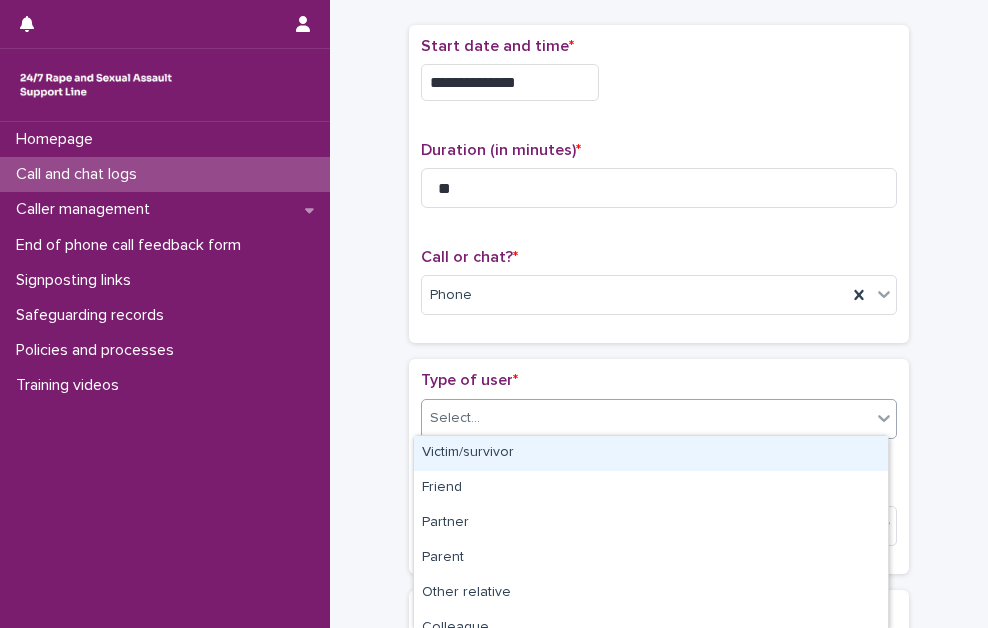 click on "Victim/survivor" at bounding box center (651, 453) 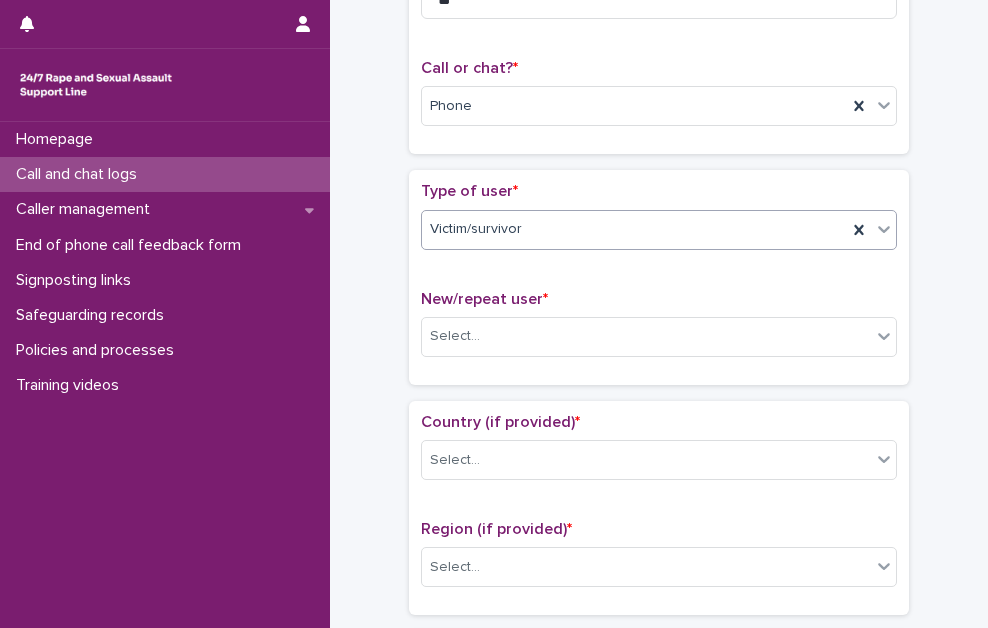 scroll, scrollTop: 300, scrollLeft: 0, axis: vertical 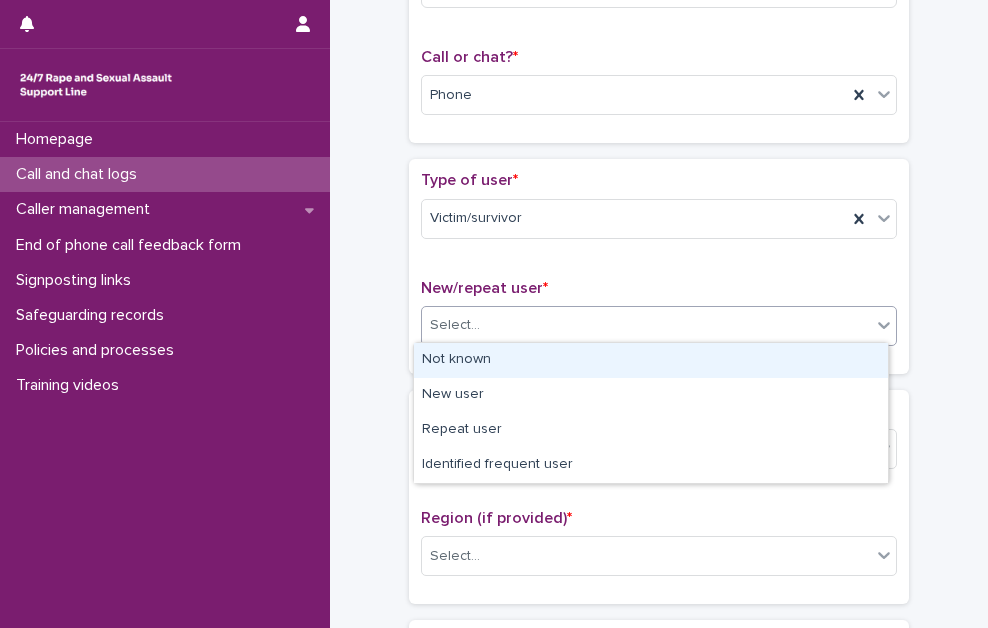 click on "Select..." at bounding box center (646, 325) 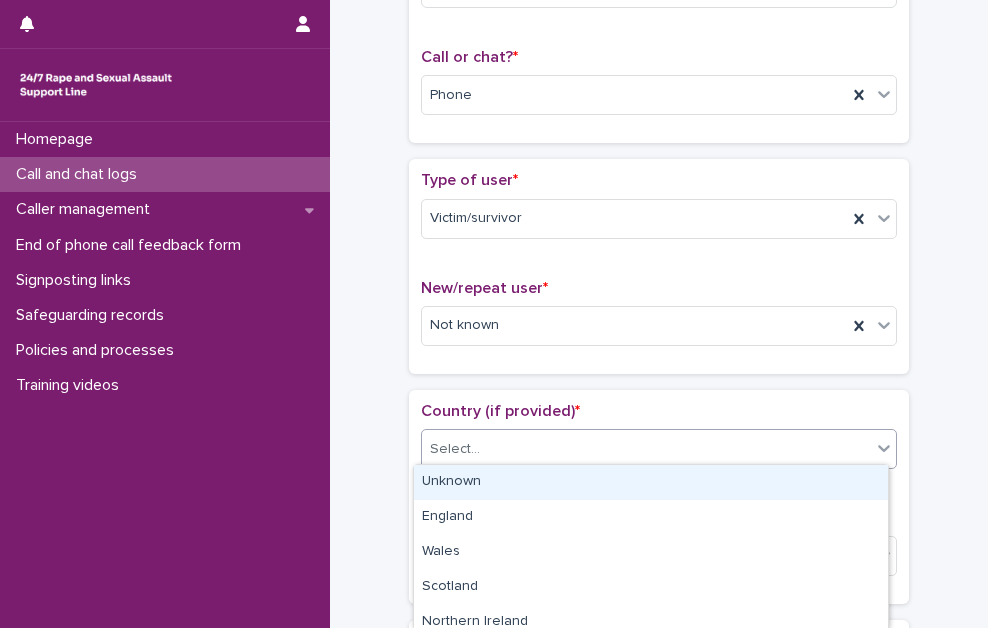 click on "Select..." at bounding box center [646, 449] 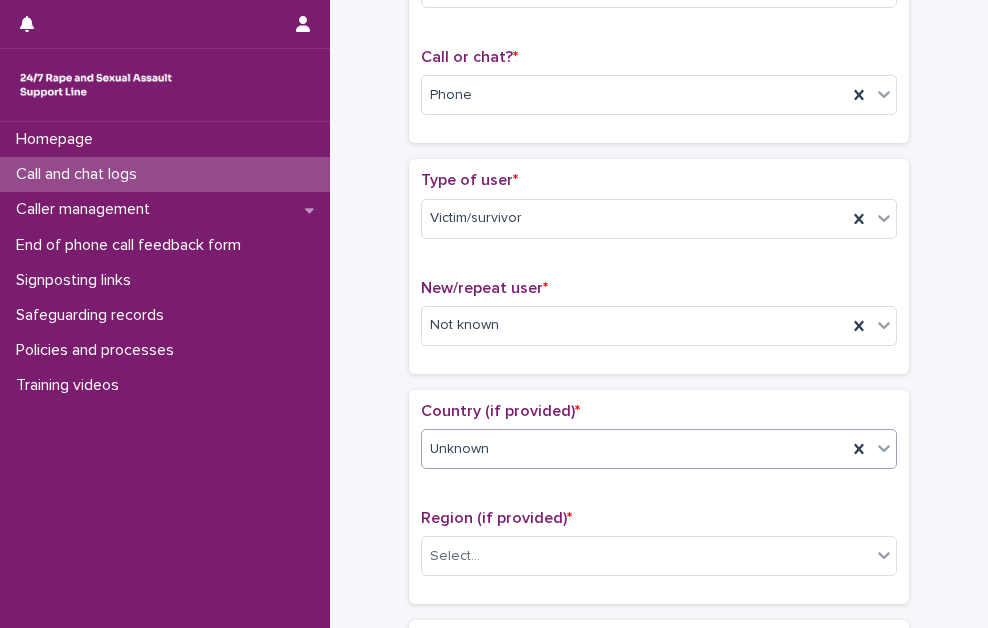 scroll, scrollTop: 500, scrollLeft: 0, axis: vertical 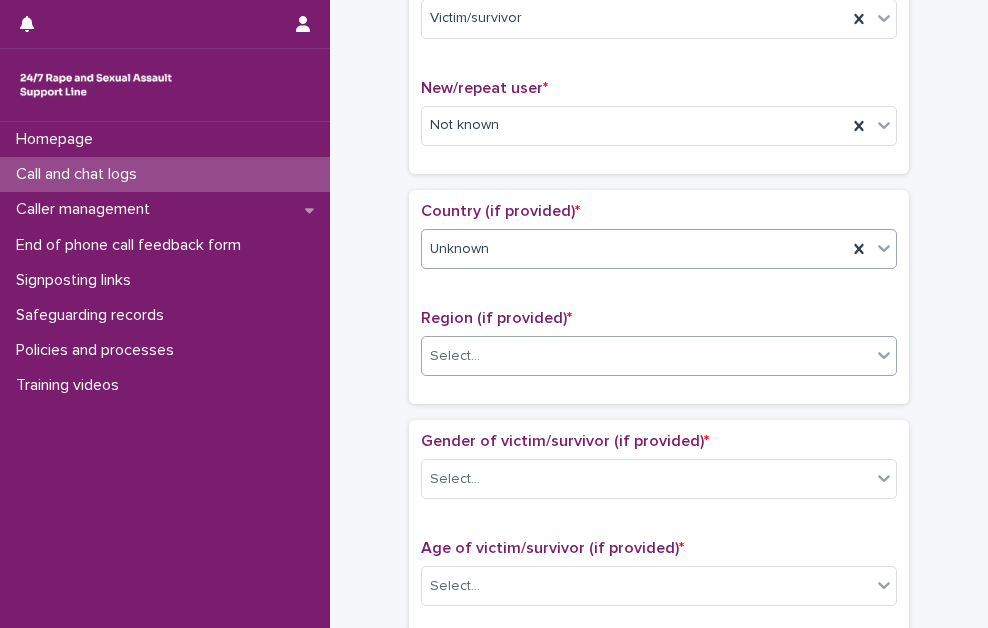 click on "Select..." at bounding box center (646, 356) 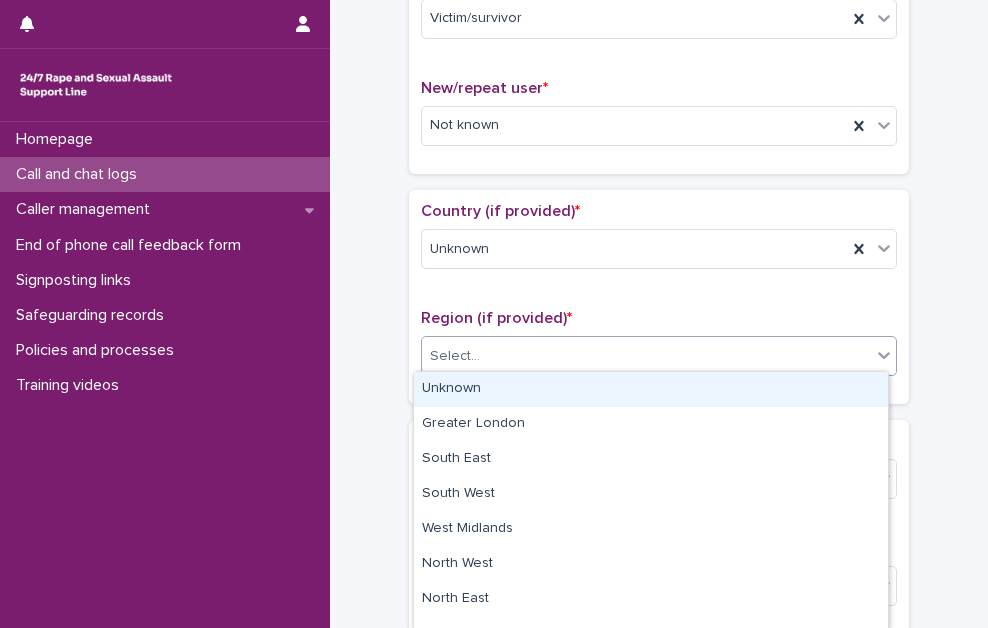 click on "Unknown" at bounding box center (651, 389) 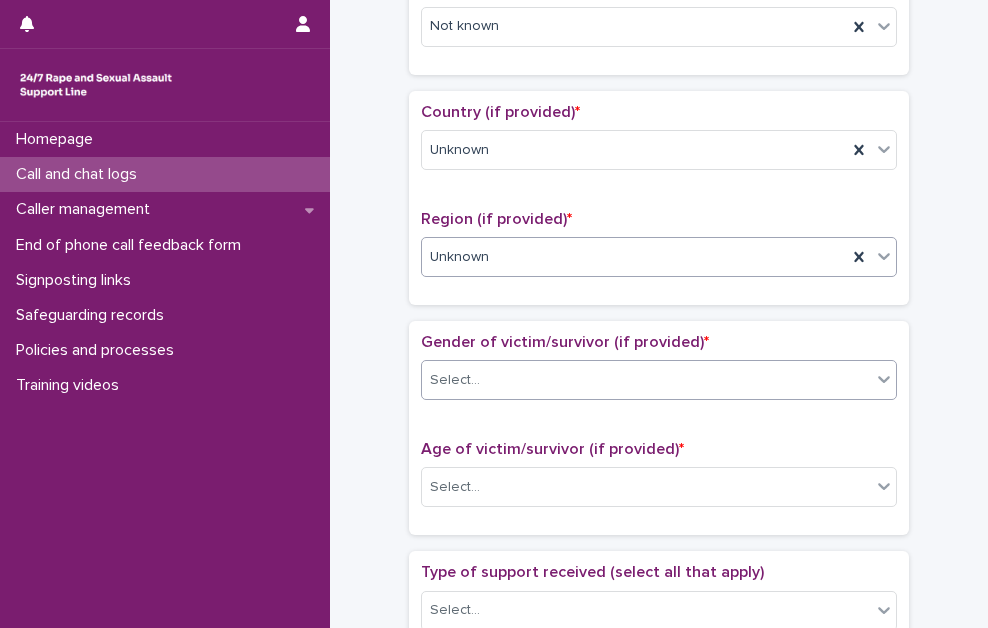 scroll, scrollTop: 600, scrollLeft: 0, axis: vertical 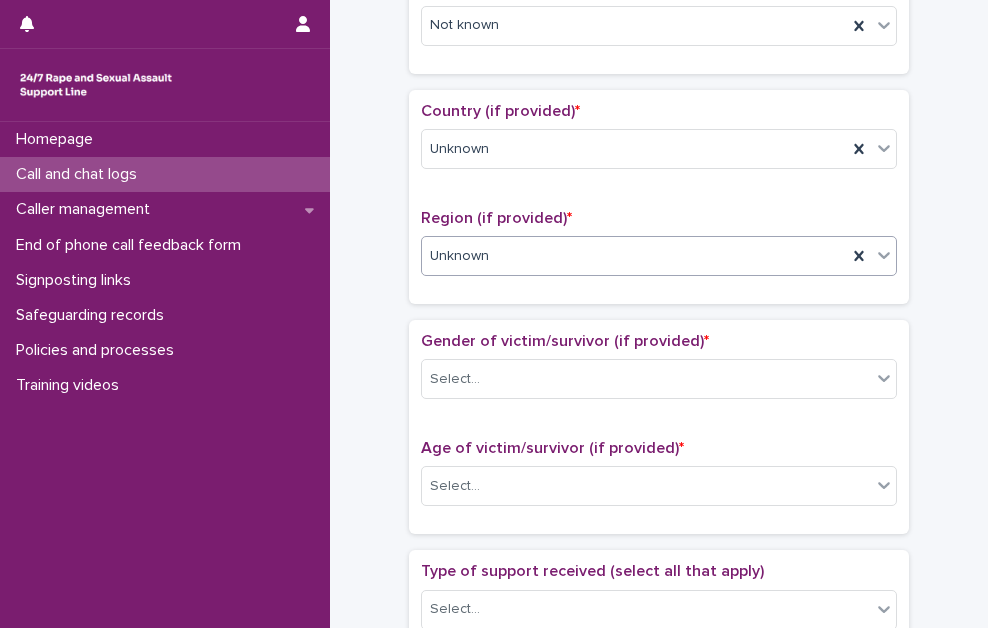 click on "Gender of victim/survivor (if provided) * Select..." at bounding box center [659, 373] 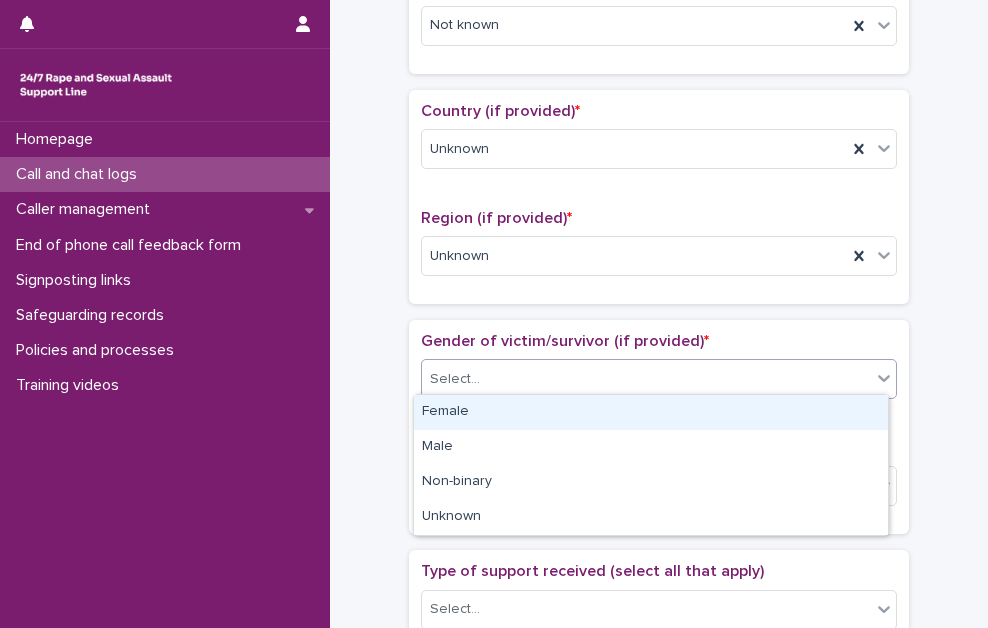 click on "Select..." at bounding box center (646, 379) 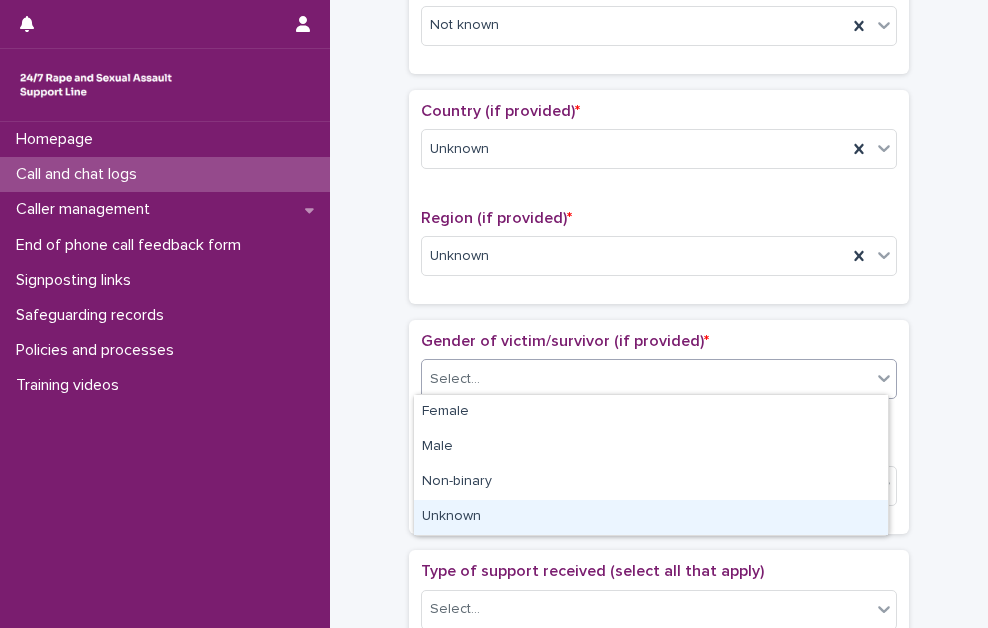 click on "Unknown" at bounding box center [651, 517] 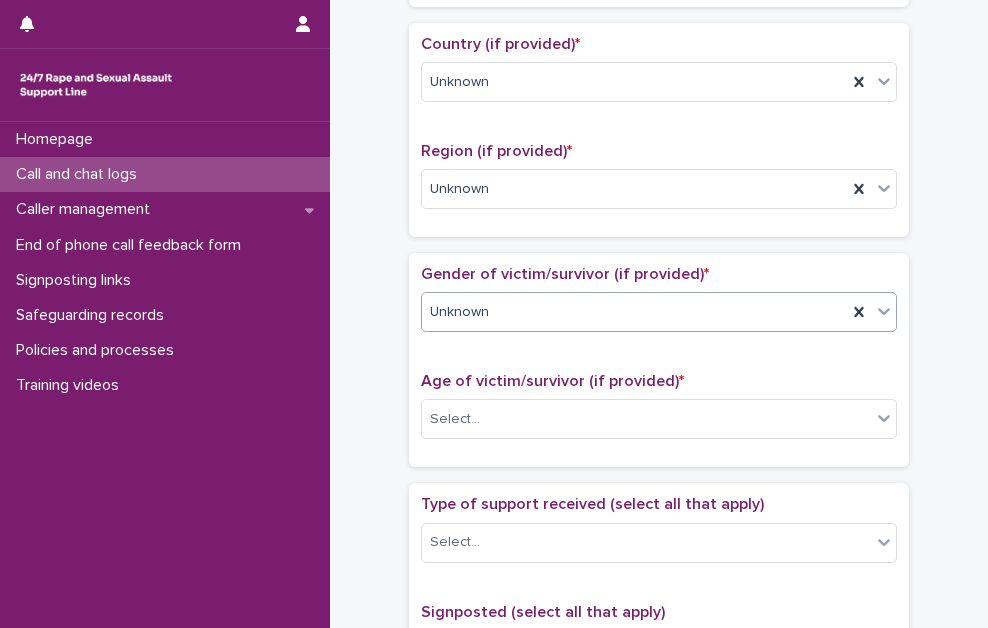 scroll, scrollTop: 800, scrollLeft: 0, axis: vertical 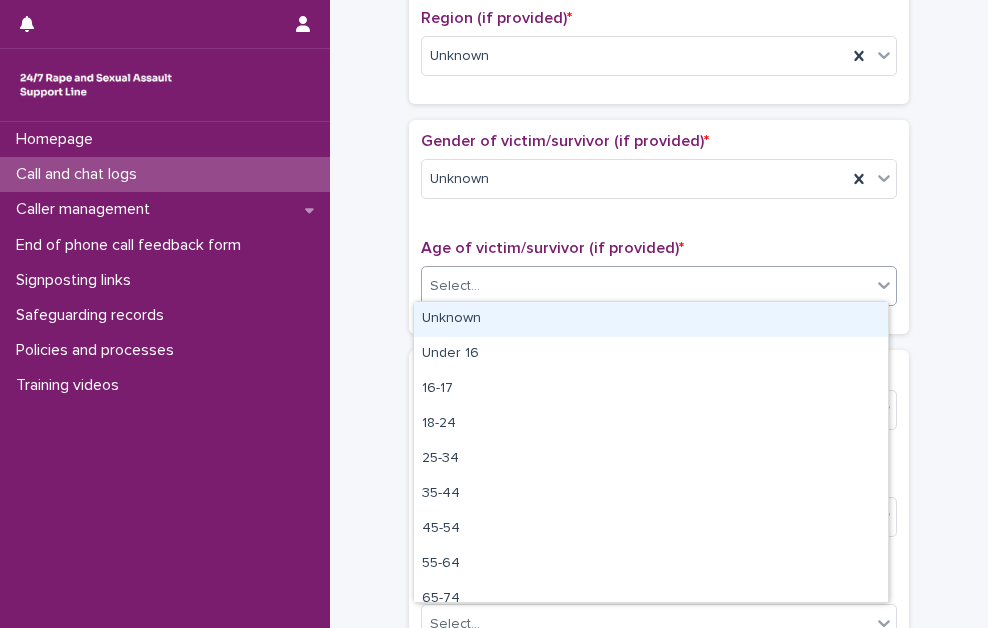 click on "Select..." at bounding box center [455, 286] 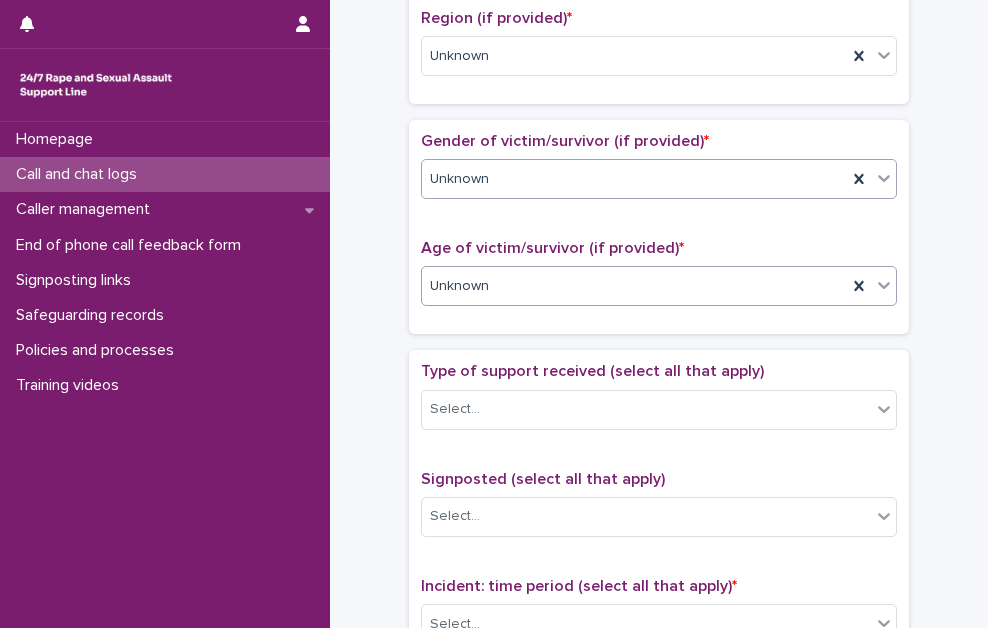 click on "Unknown" at bounding box center (634, 179) 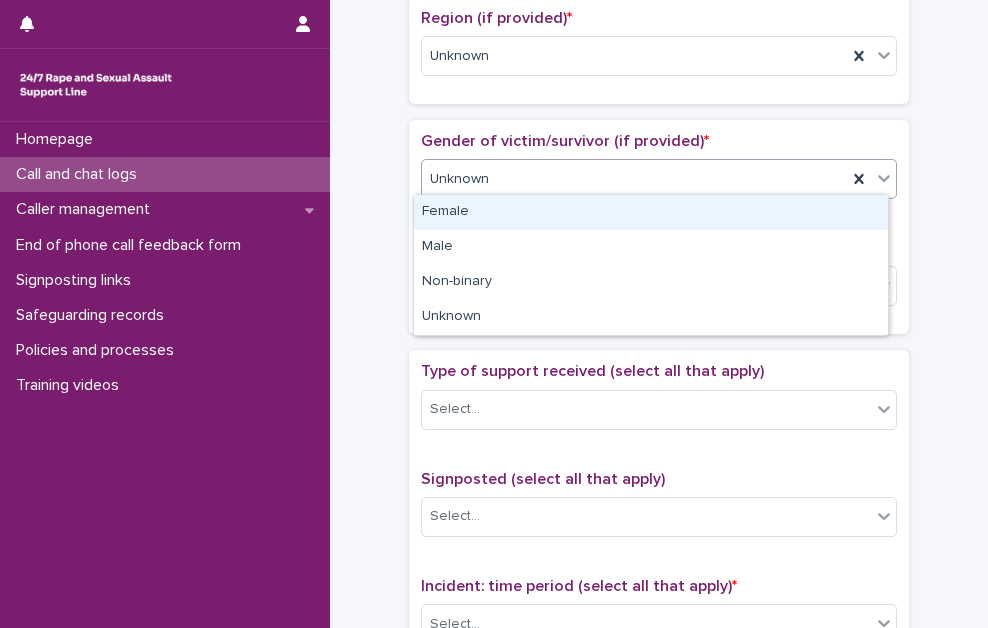 click on "Female" at bounding box center (651, 212) 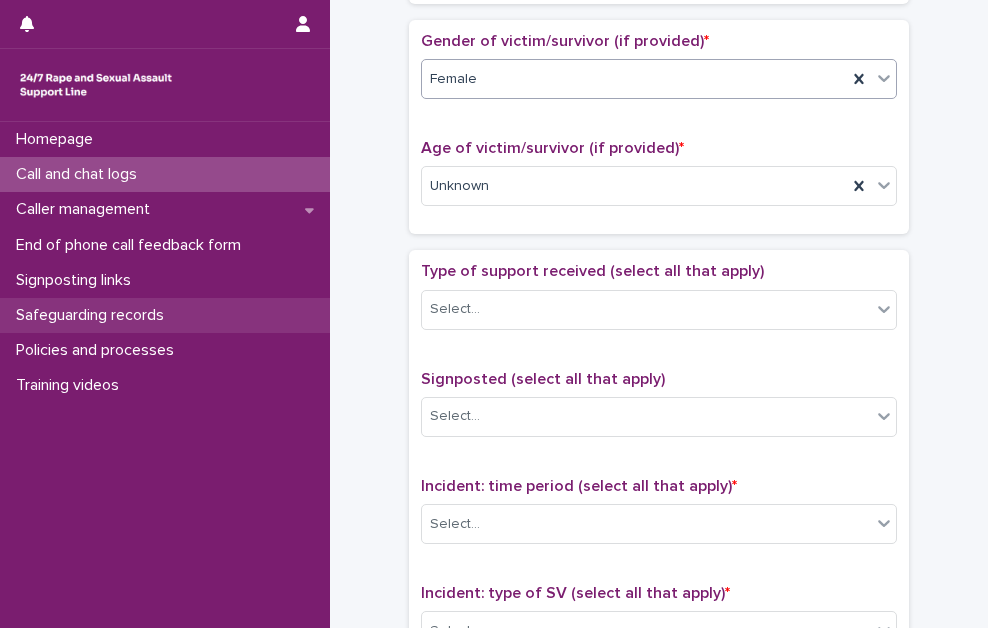 scroll, scrollTop: 1000, scrollLeft: 0, axis: vertical 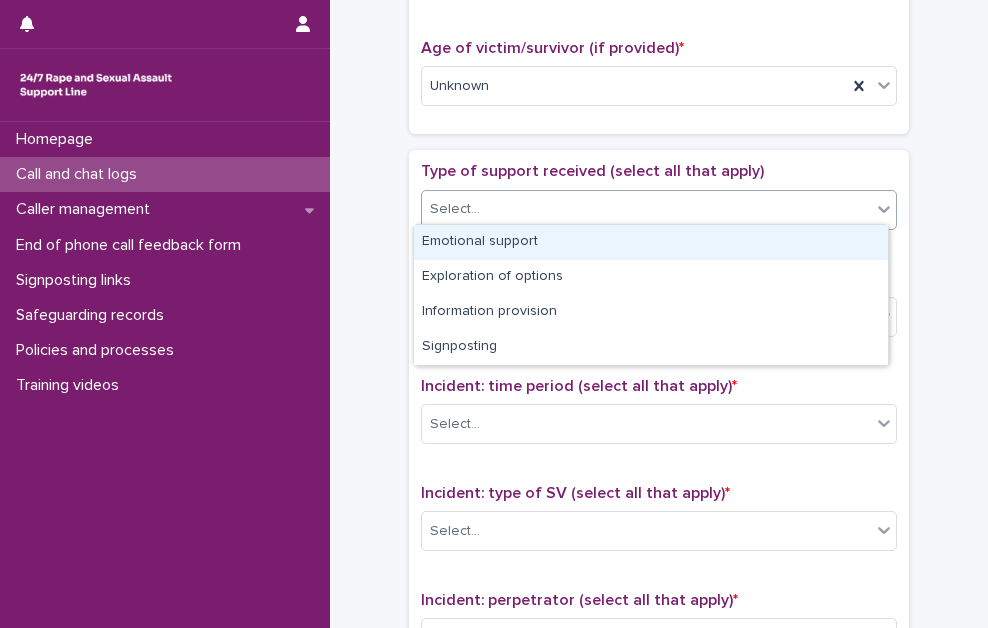 click on "Select..." at bounding box center (646, 209) 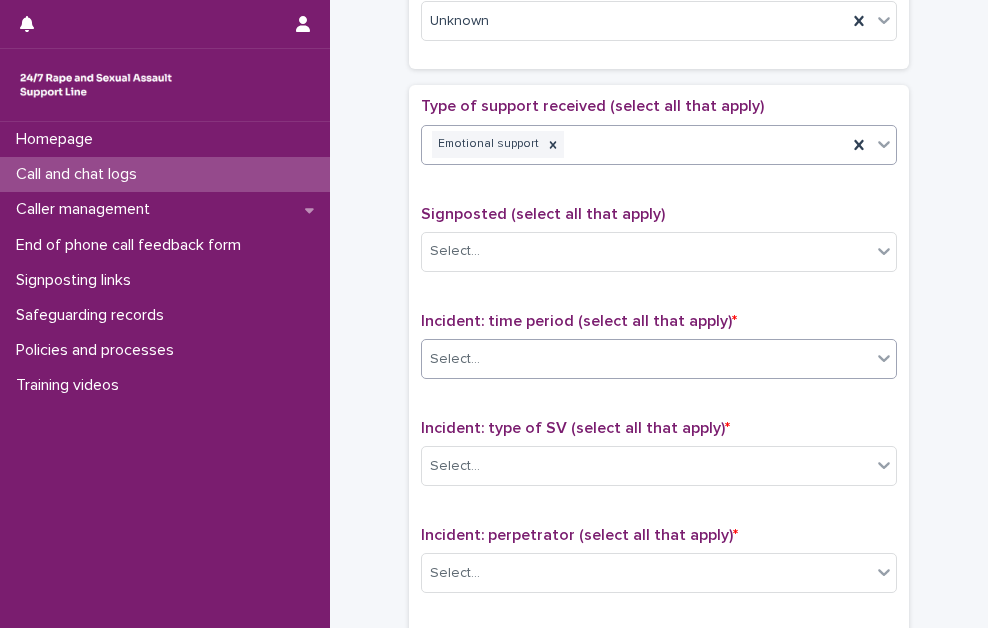 scroll, scrollTop: 1100, scrollLeft: 0, axis: vertical 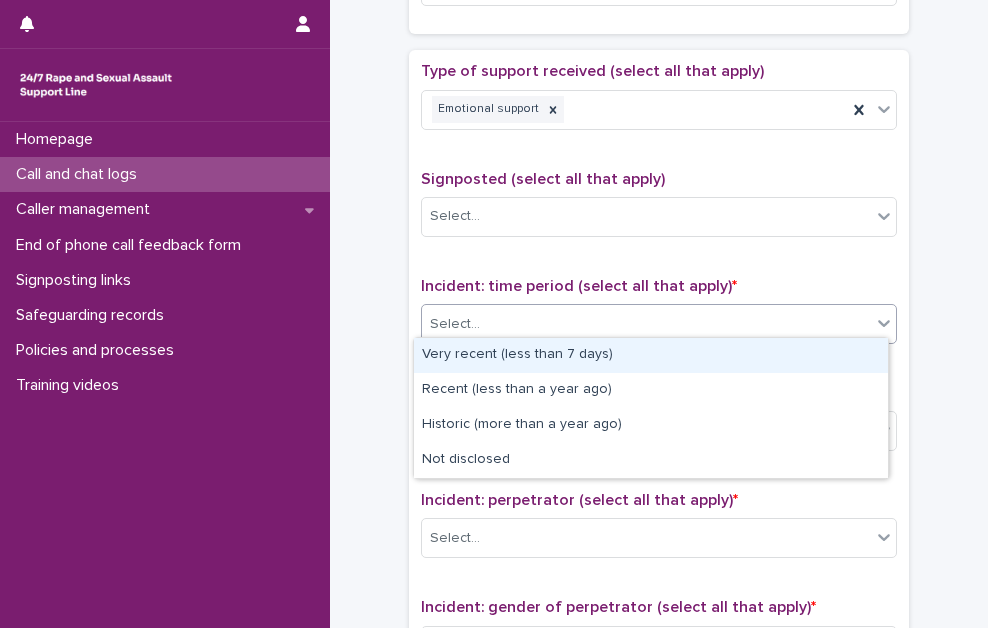 click on "Select..." at bounding box center (646, 324) 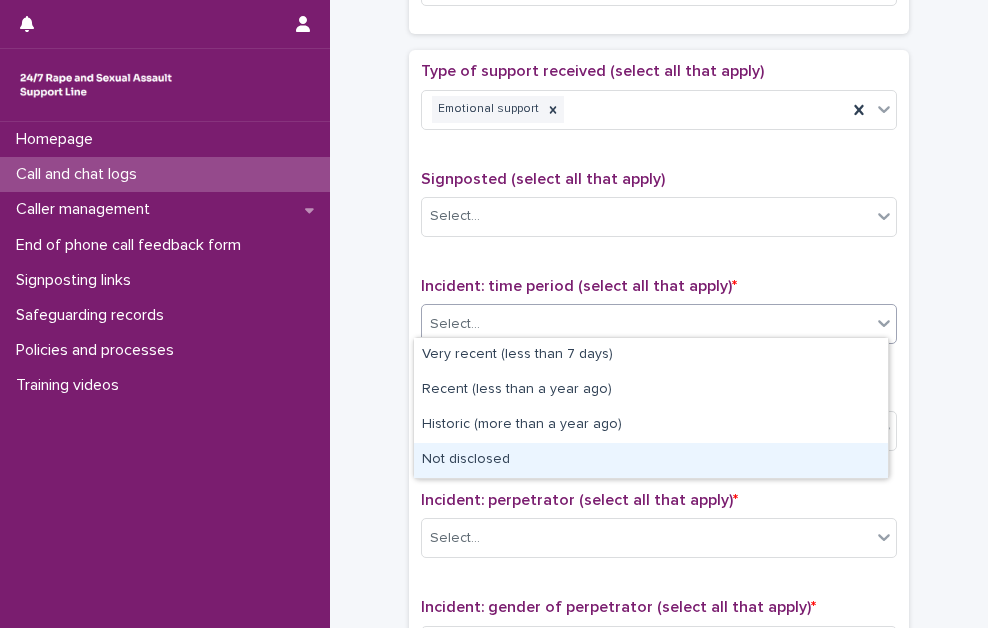 click on "Not disclosed" at bounding box center [651, 460] 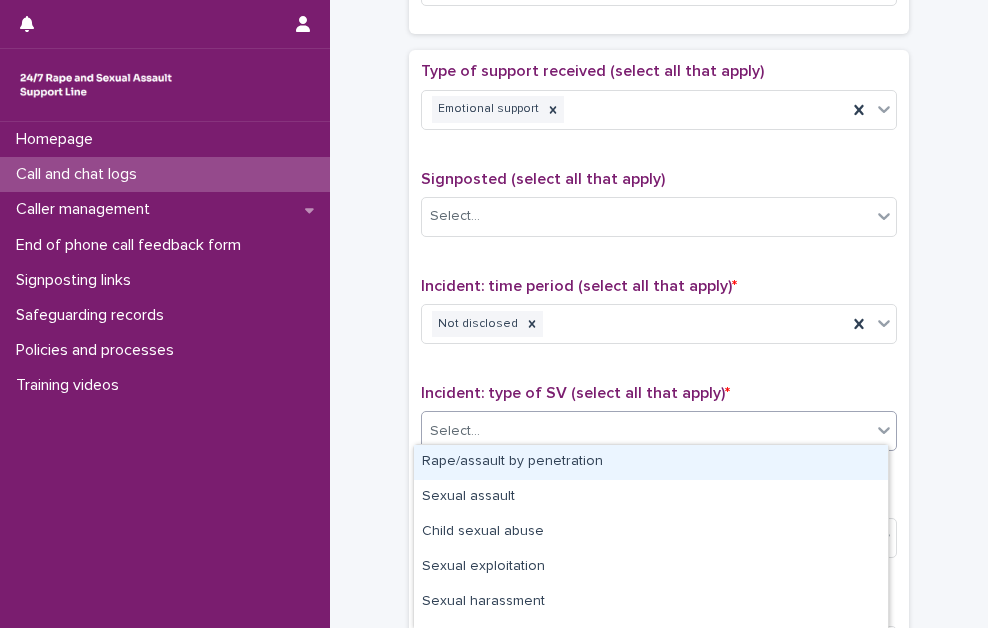 drag, startPoint x: 520, startPoint y: 426, endPoint x: 520, endPoint y: 472, distance: 46 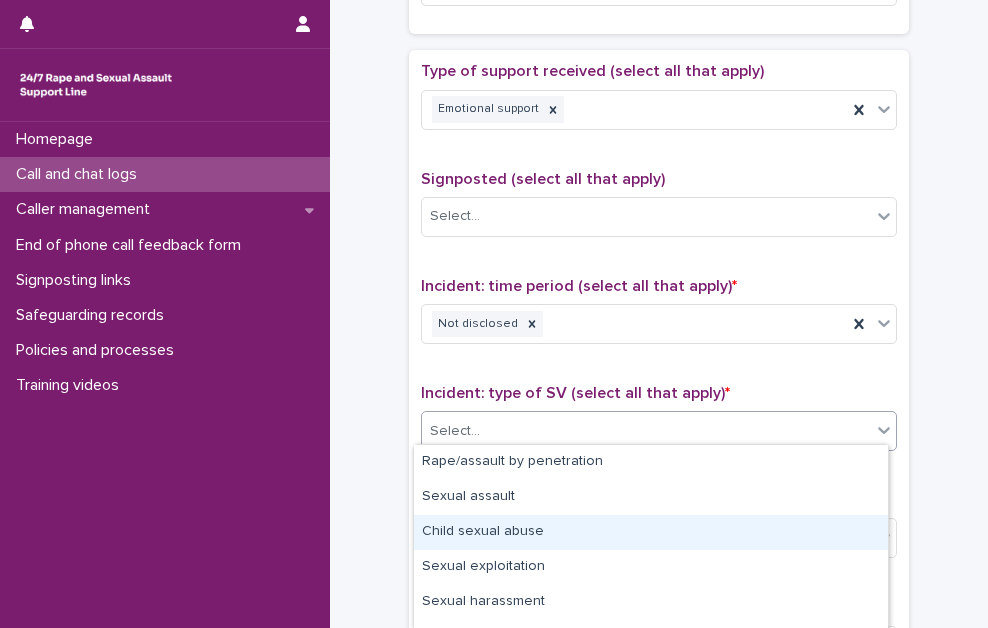 scroll, scrollTop: 166, scrollLeft: 0, axis: vertical 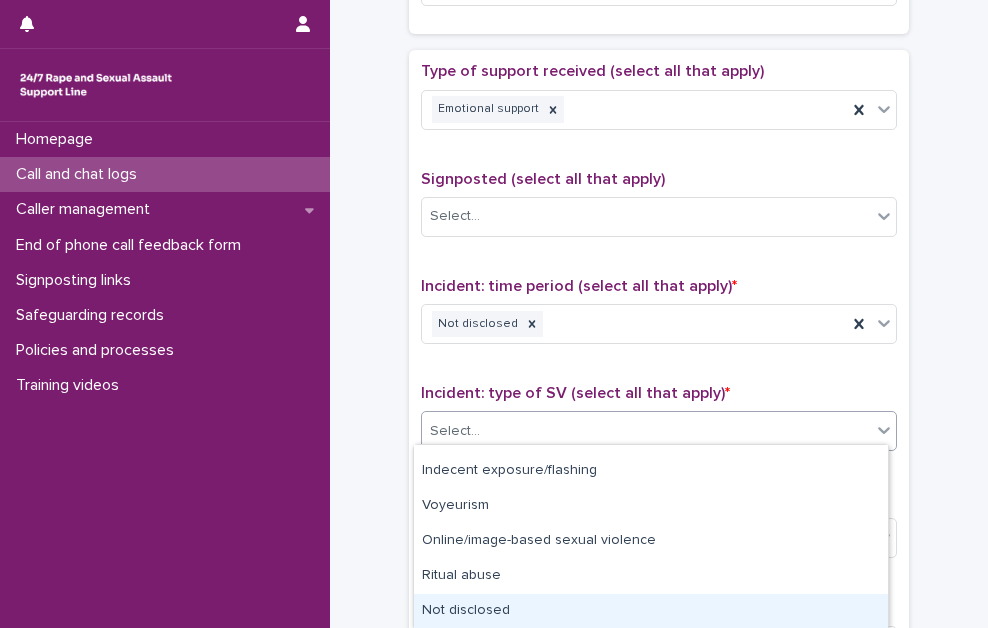 click on "Not disclosed" at bounding box center [651, 611] 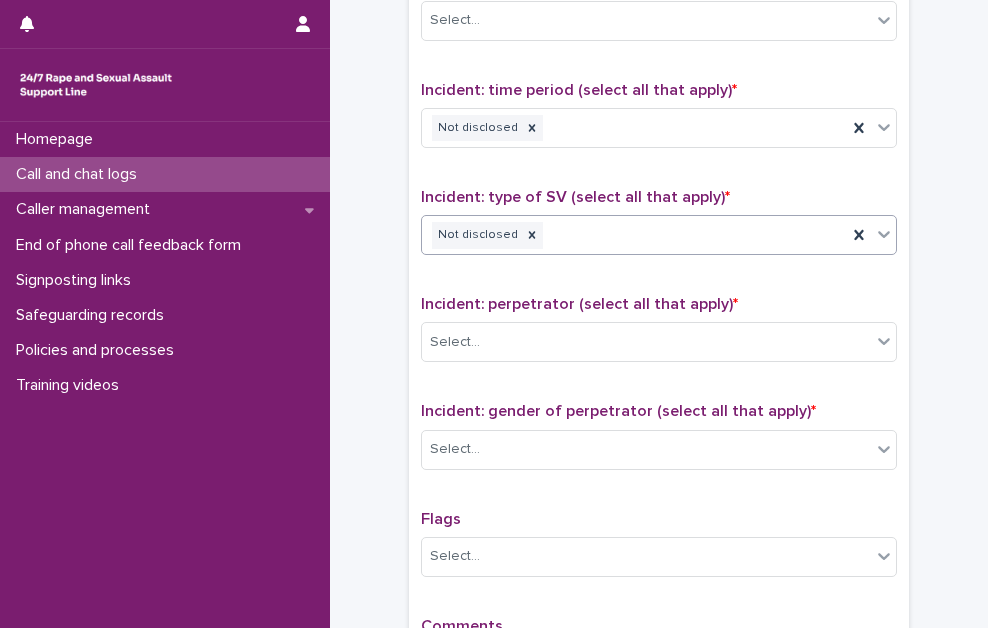 scroll, scrollTop: 1300, scrollLeft: 0, axis: vertical 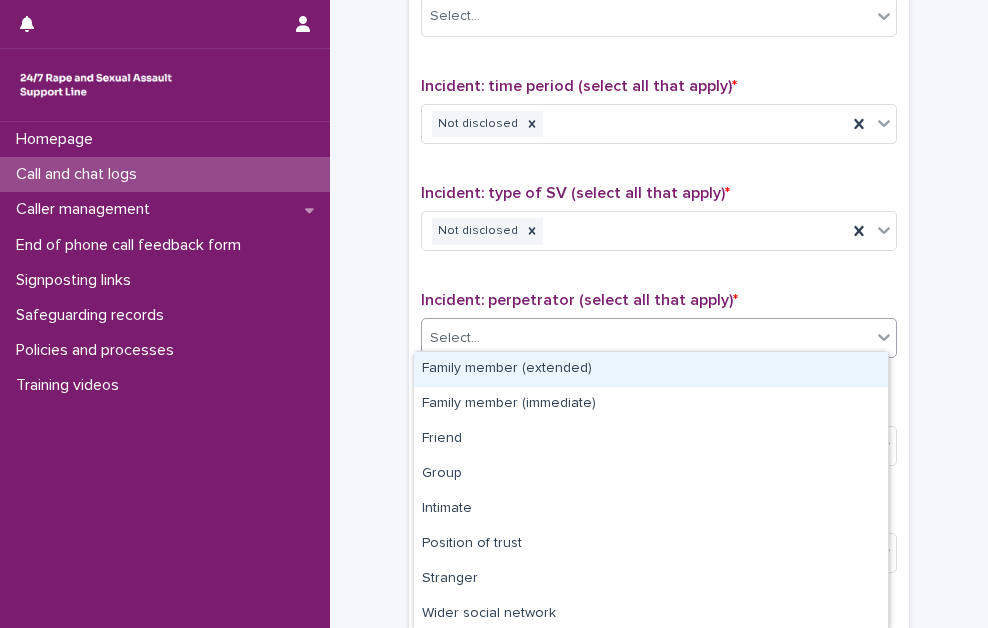 drag, startPoint x: 471, startPoint y: 317, endPoint x: 473, endPoint y: 333, distance: 16.124516 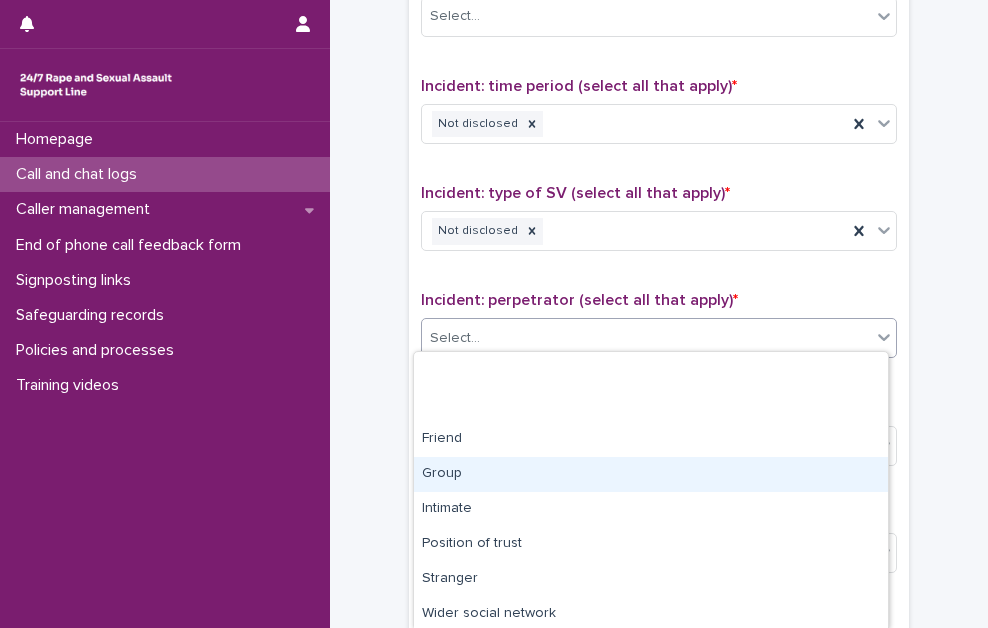 scroll, scrollTop: 108, scrollLeft: 0, axis: vertical 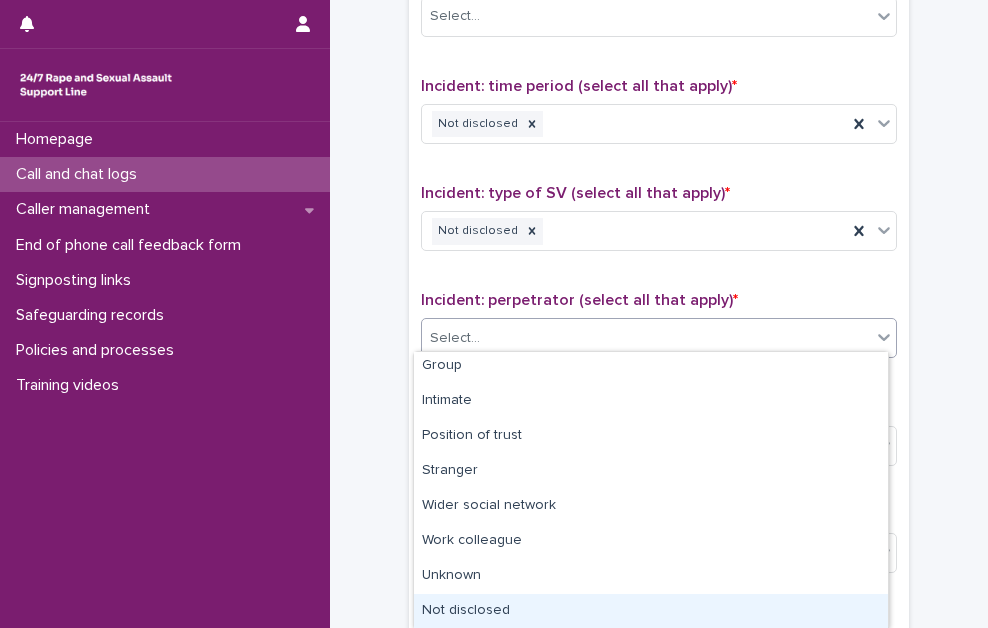 click on "Not disclosed" at bounding box center [651, 611] 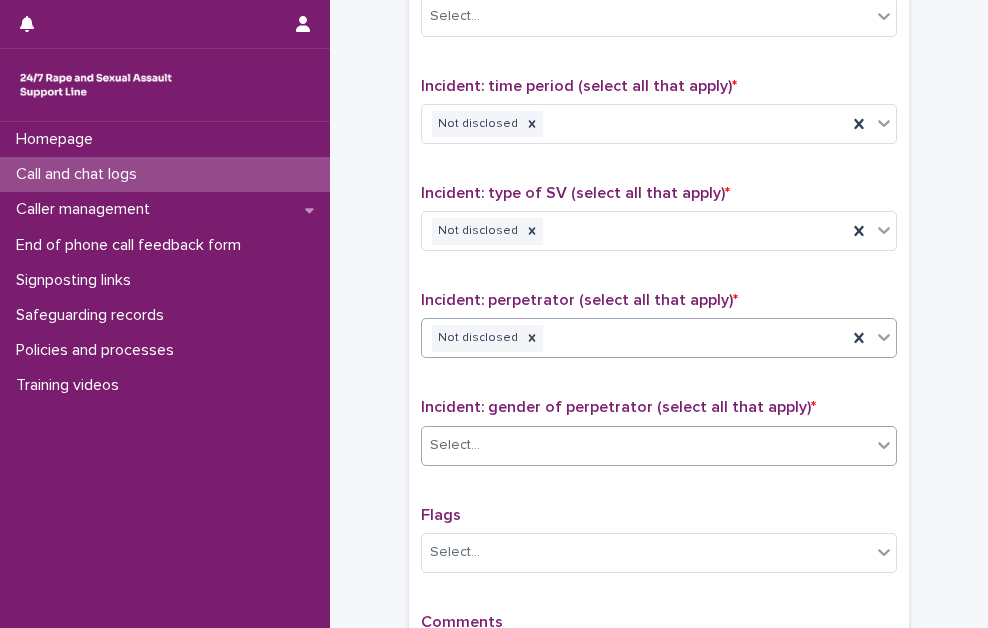 click on "Select..." at bounding box center [646, 445] 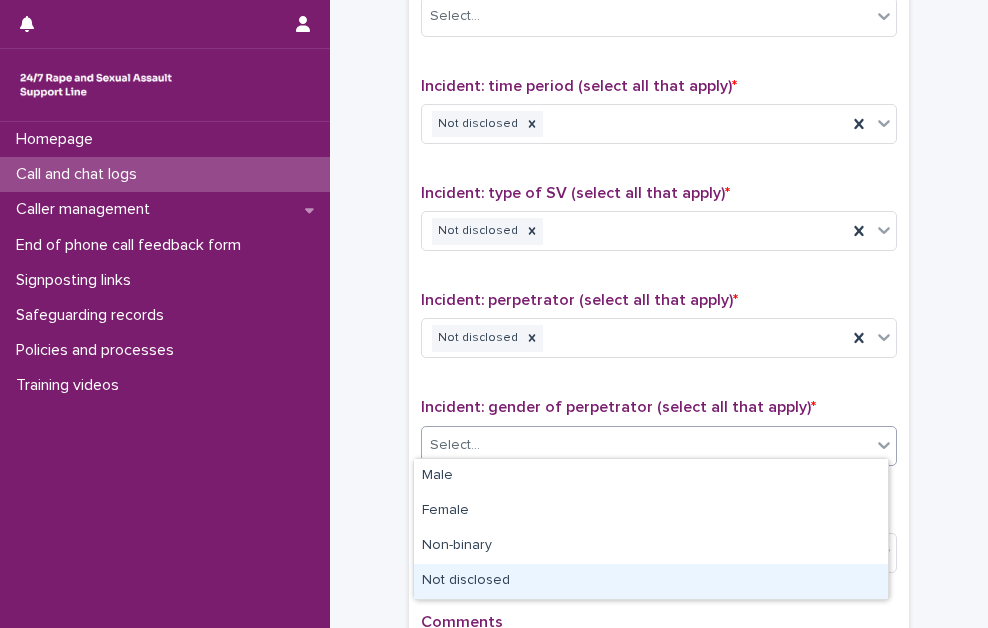 click on "Not disclosed" at bounding box center [651, 581] 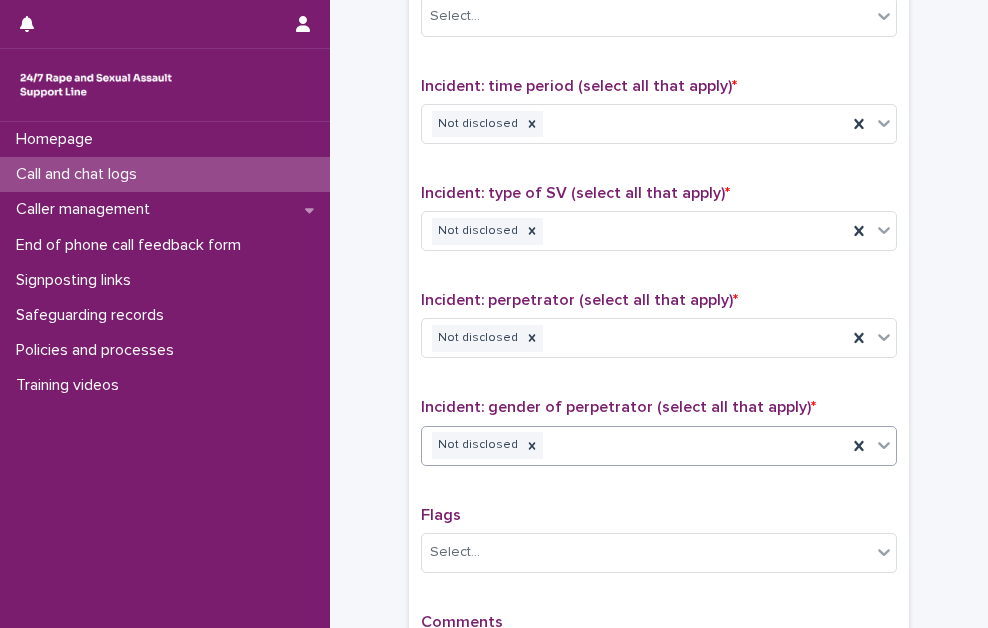scroll, scrollTop: 1579, scrollLeft: 0, axis: vertical 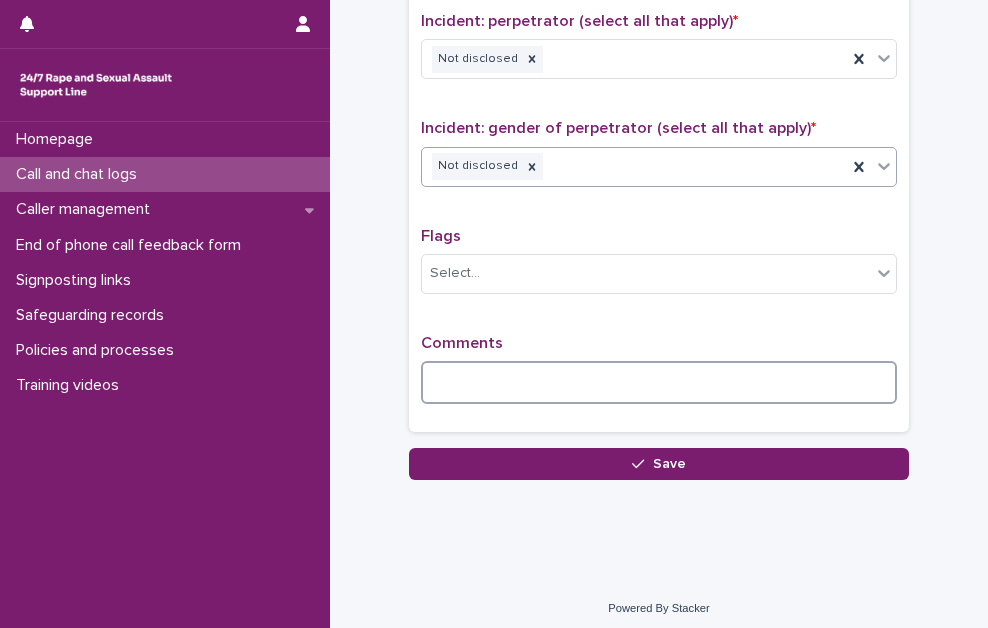 click at bounding box center (659, 382) 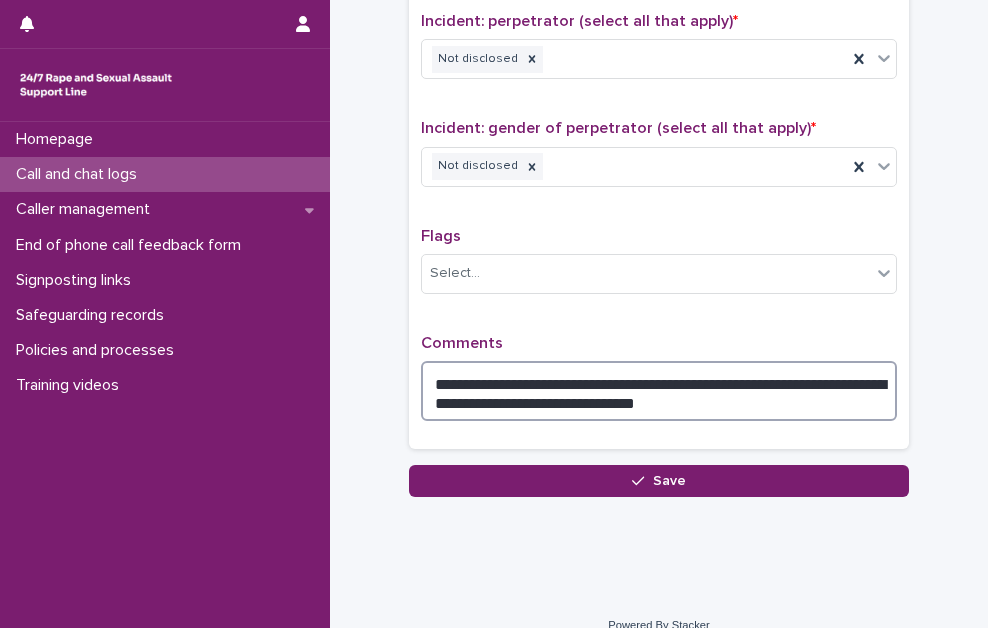 click on "**********" at bounding box center (659, 391) 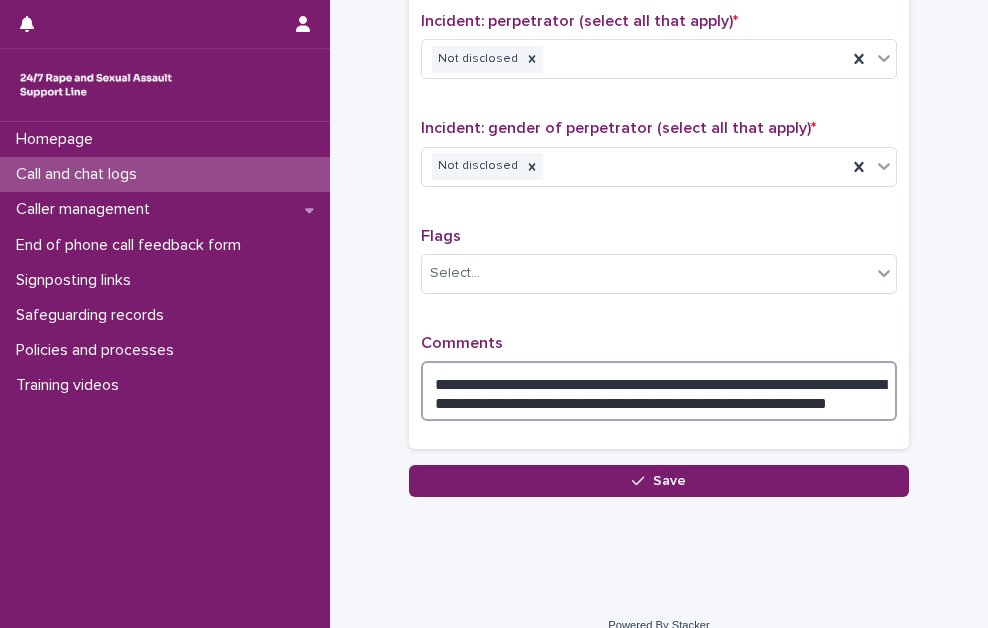 click on "**********" at bounding box center (659, 391) 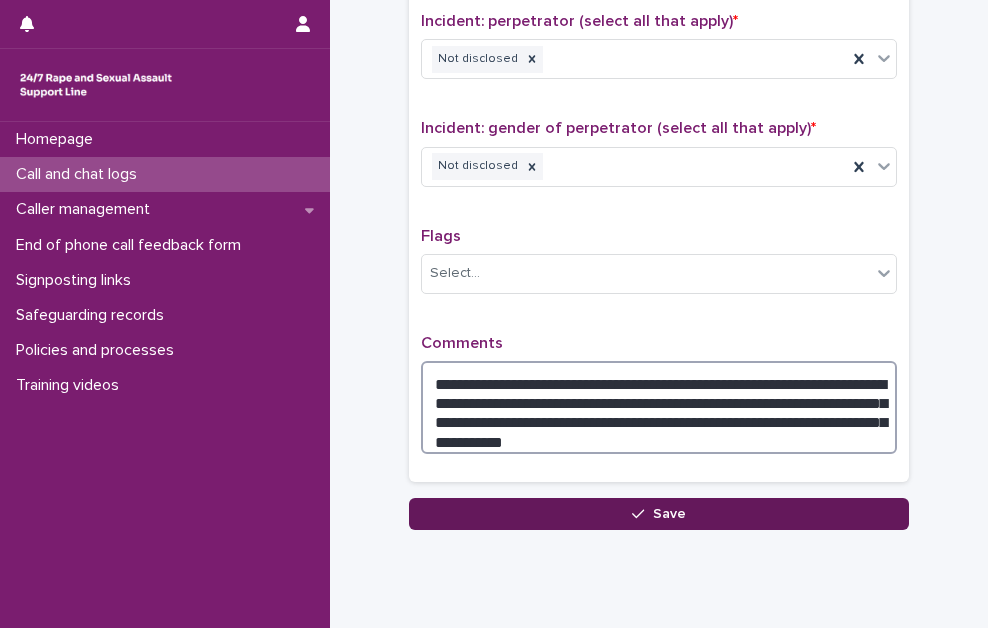 type on "**********" 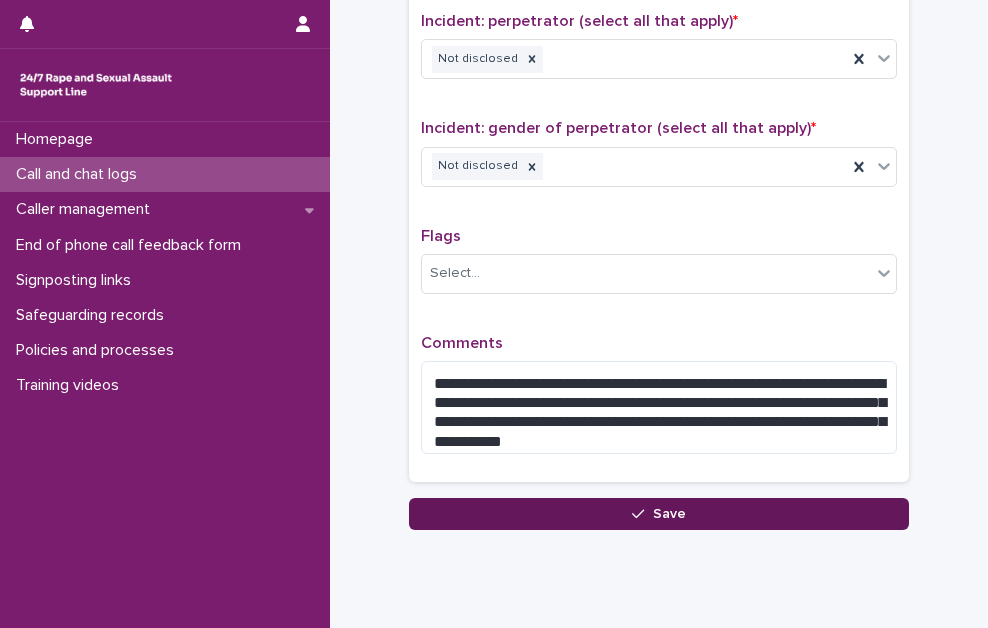 click on "Save" at bounding box center [659, 514] 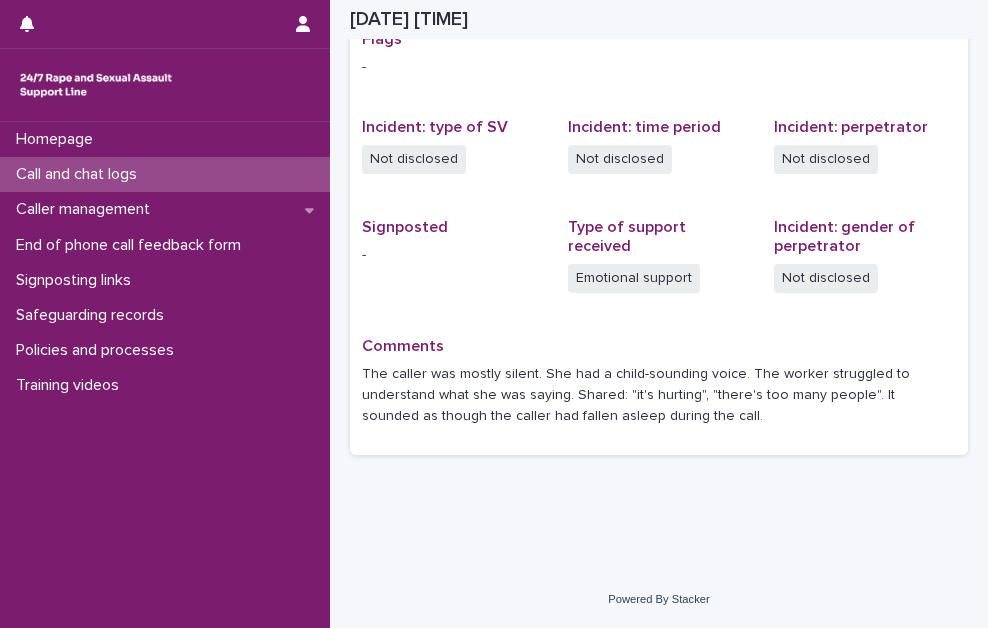 scroll, scrollTop: 436, scrollLeft: 0, axis: vertical 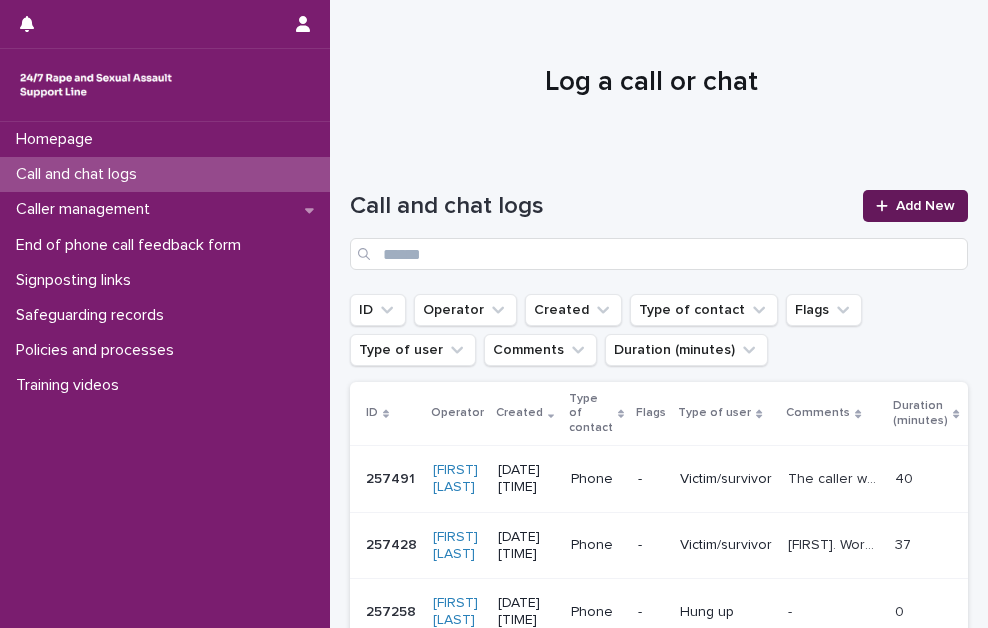 click on "Add New" at bounding box center (915, 206) 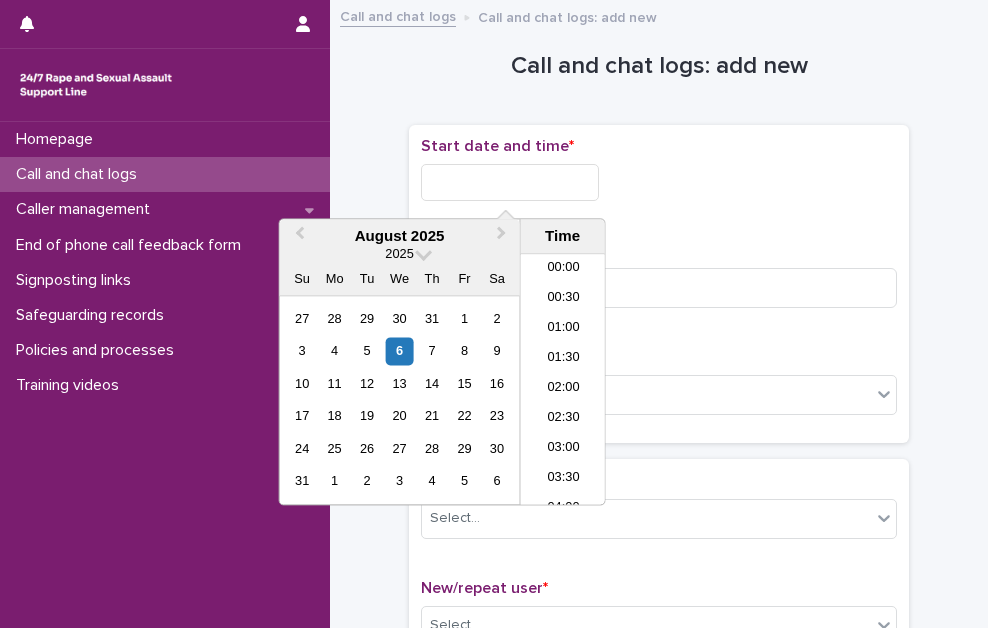 click at bounding box center [510, 182] 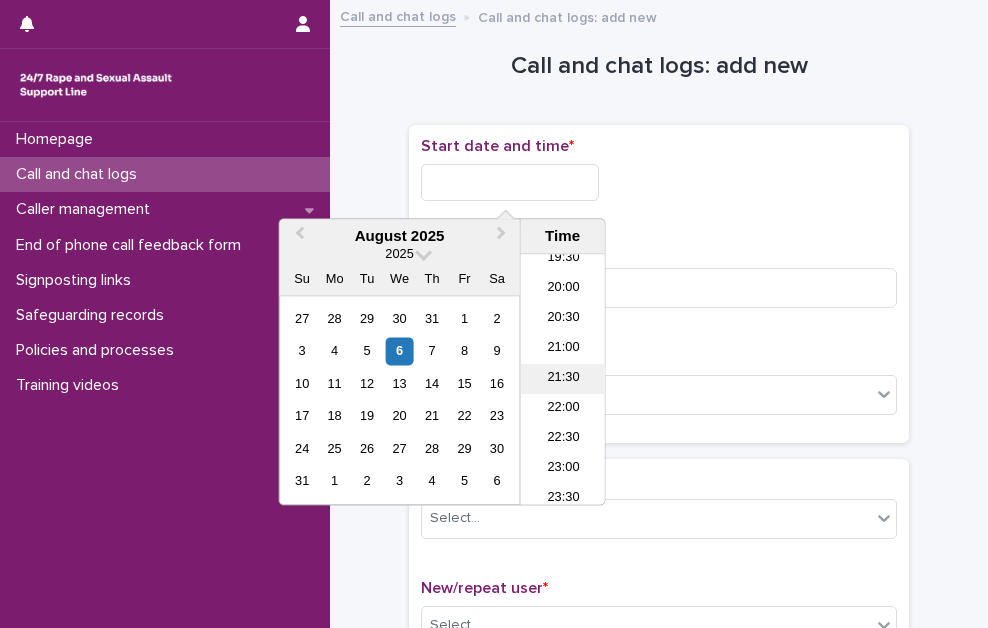 click on "21:30" at bounding box center [563, 380] 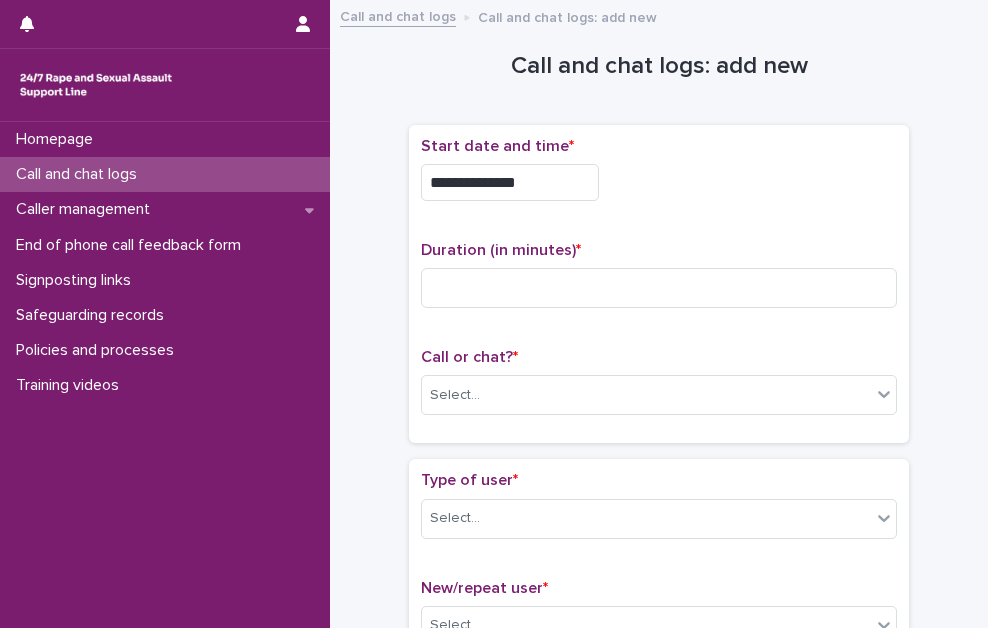 click on "**********" at bounding box center [510, 182] 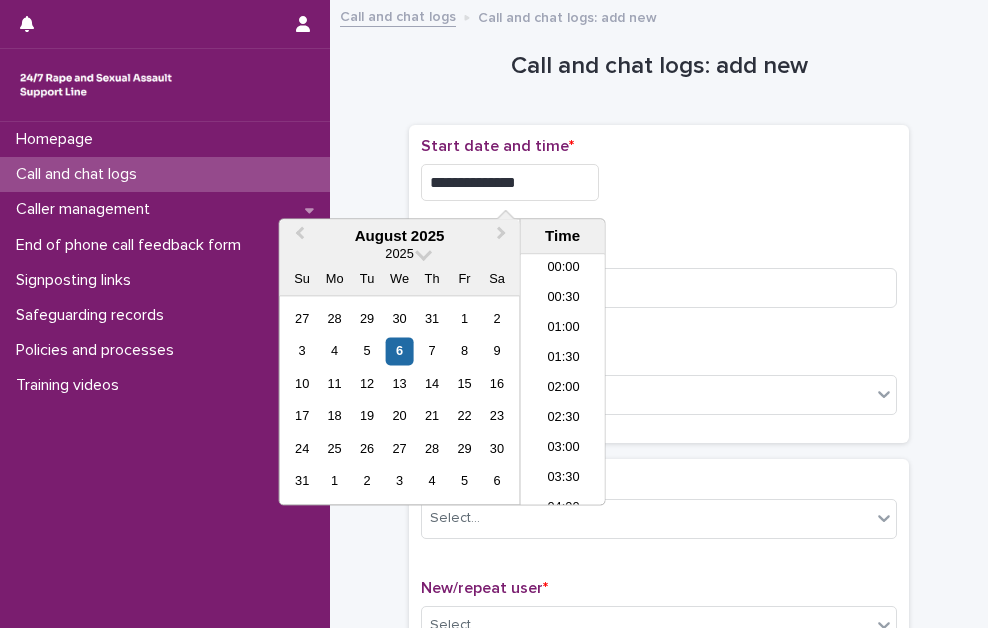 scroll, scrollTop: 1180, scrollLeft: 0, axis: vertical 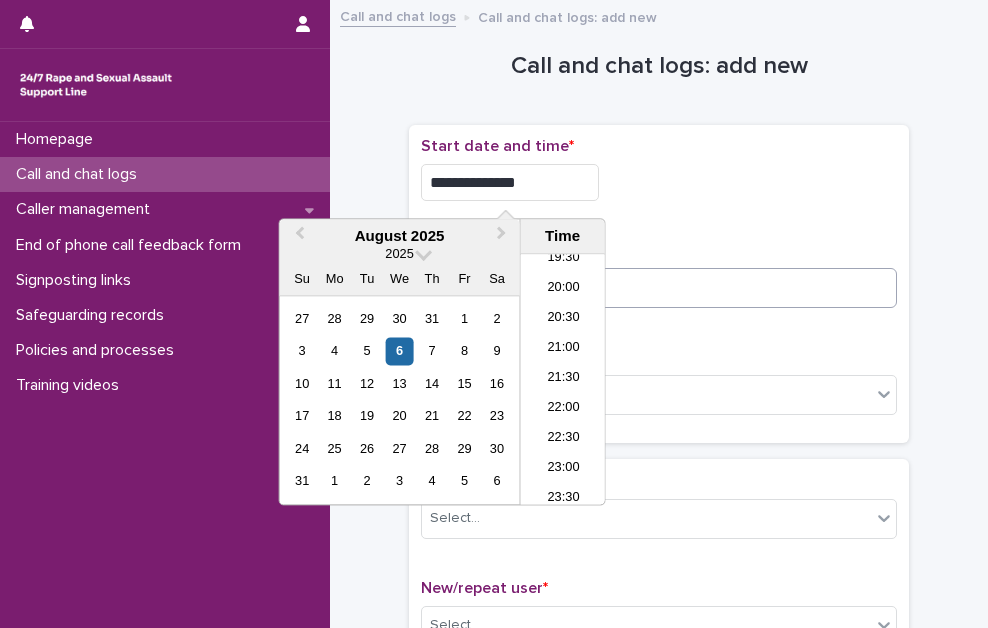 type on "**********" 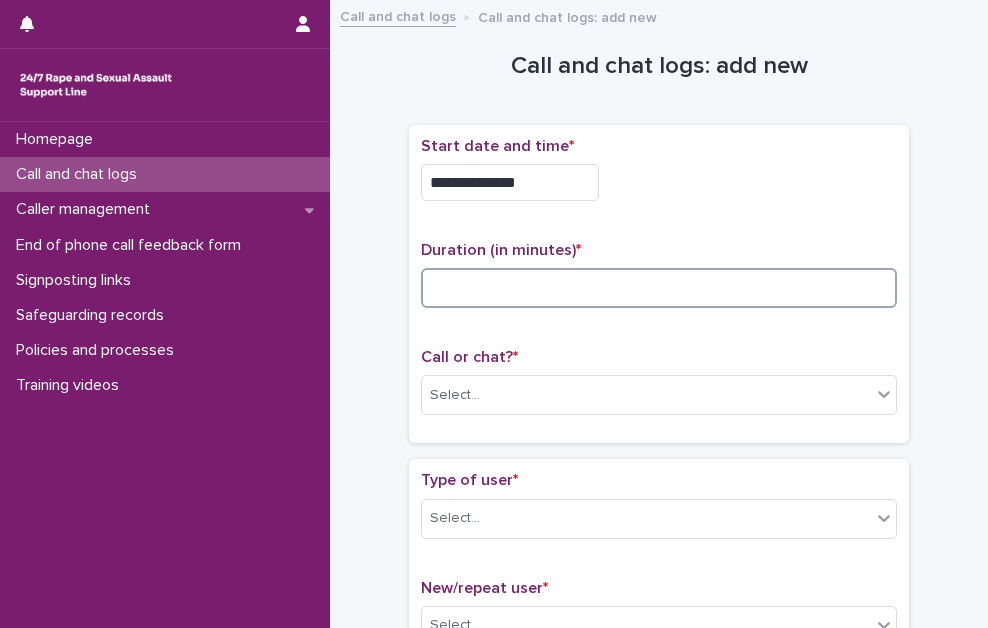 click at bounding box center [659, 288] 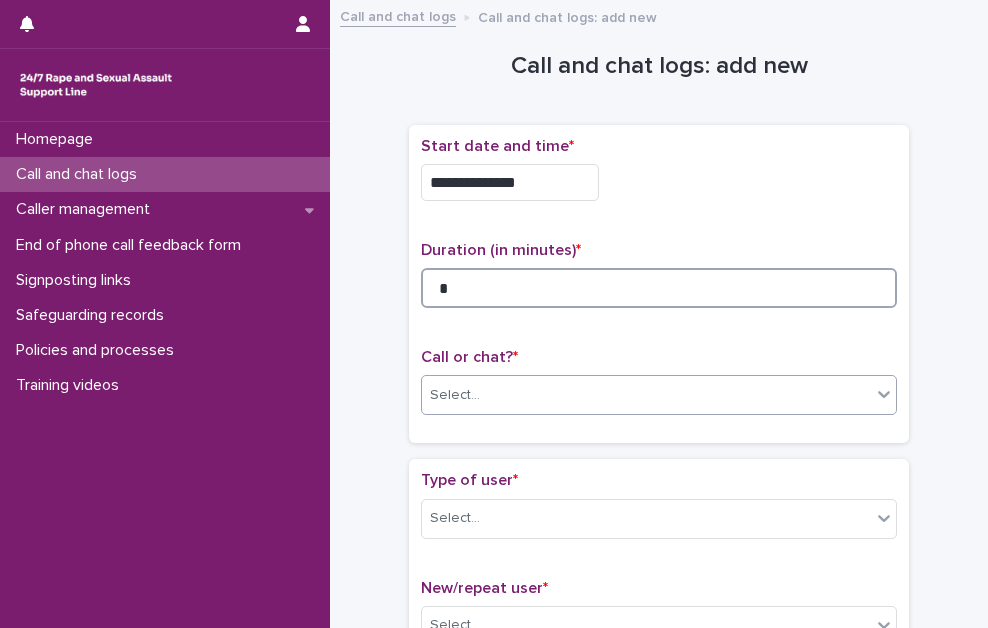 type on "*" 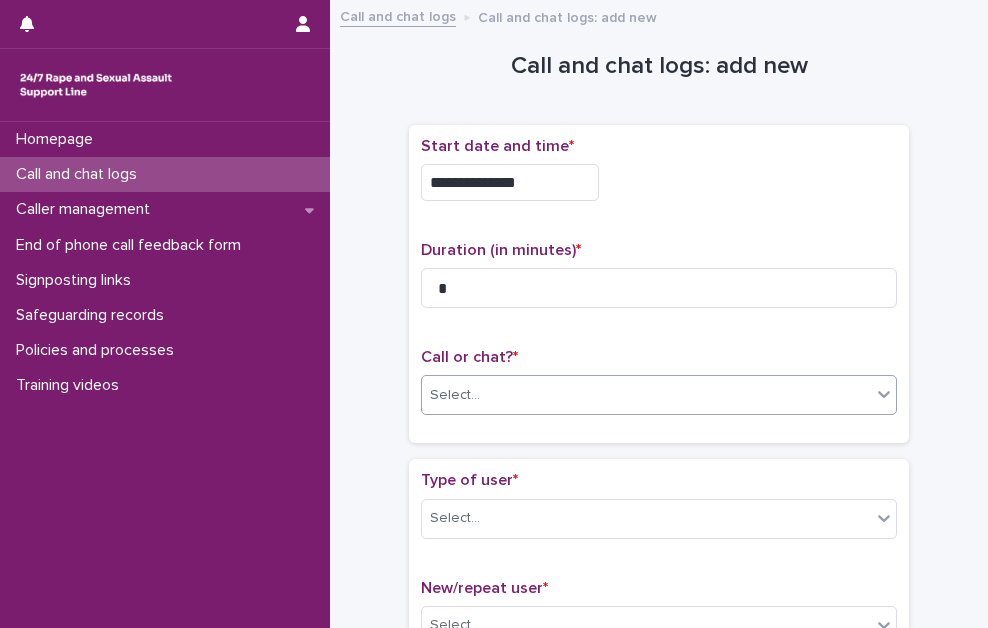 click on "Select..." at bounding box center (646, 395) 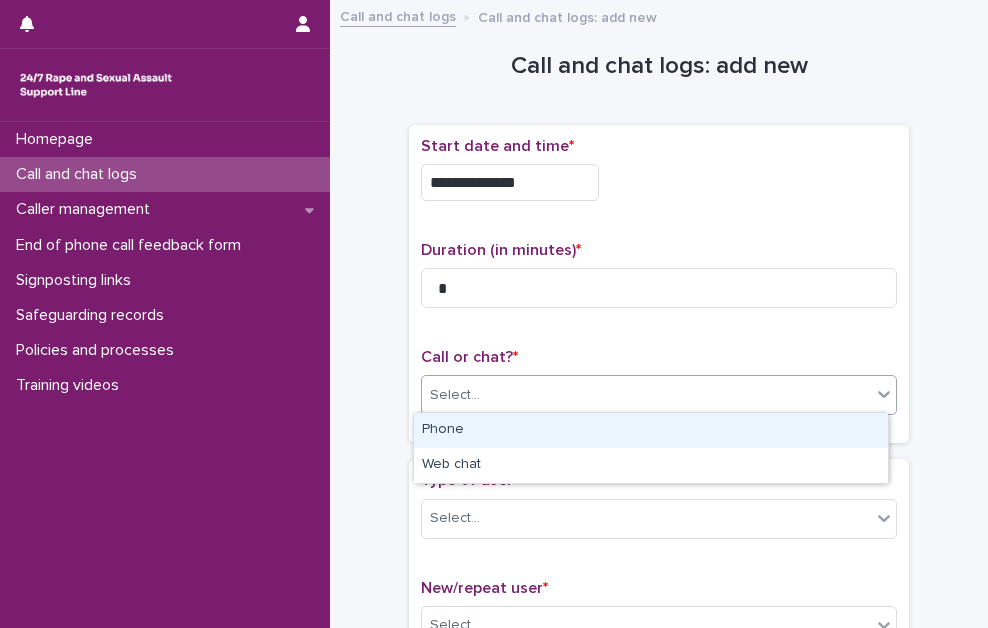 click on "Phone" at bounding box center (651, 430) 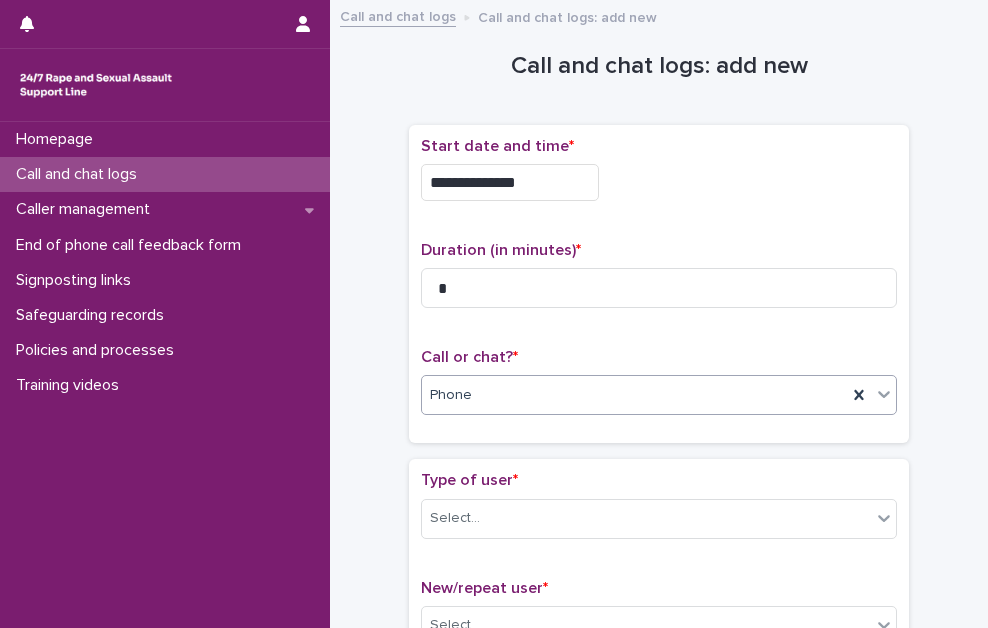 scroll, scrollTop: 100, scrollLeft: 0, axis: vertical 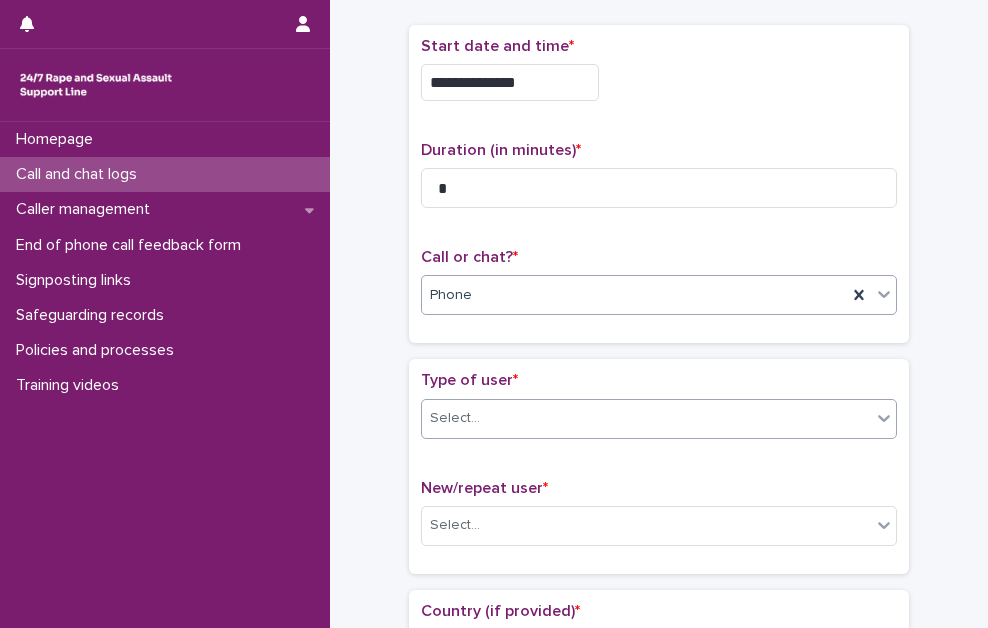 click on "Select..." at bounding box center [646, 418] 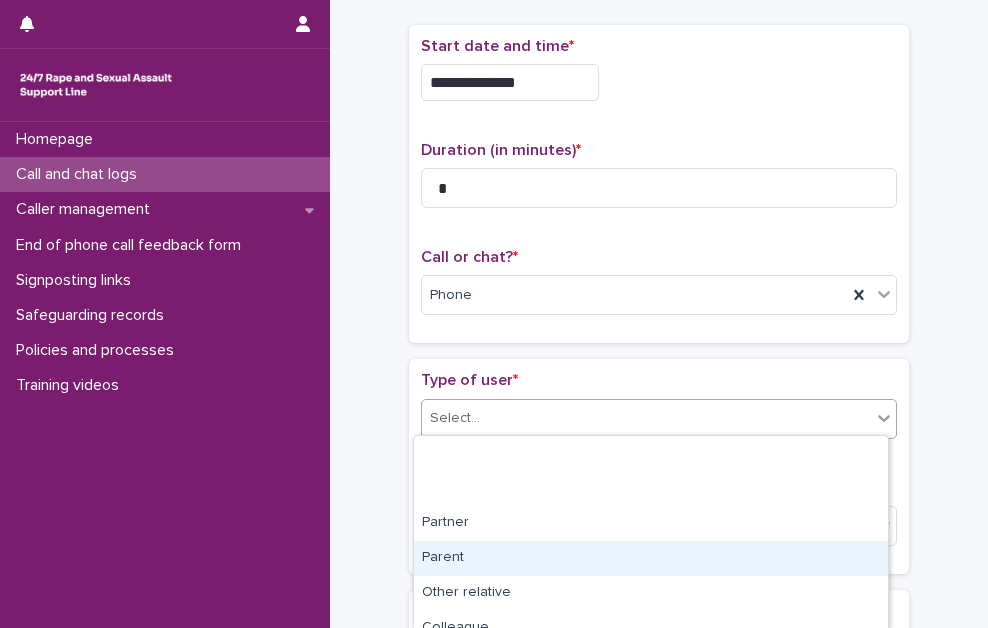 scroll, scrollTop: 332, scrollLeft: 0, axis: vertical 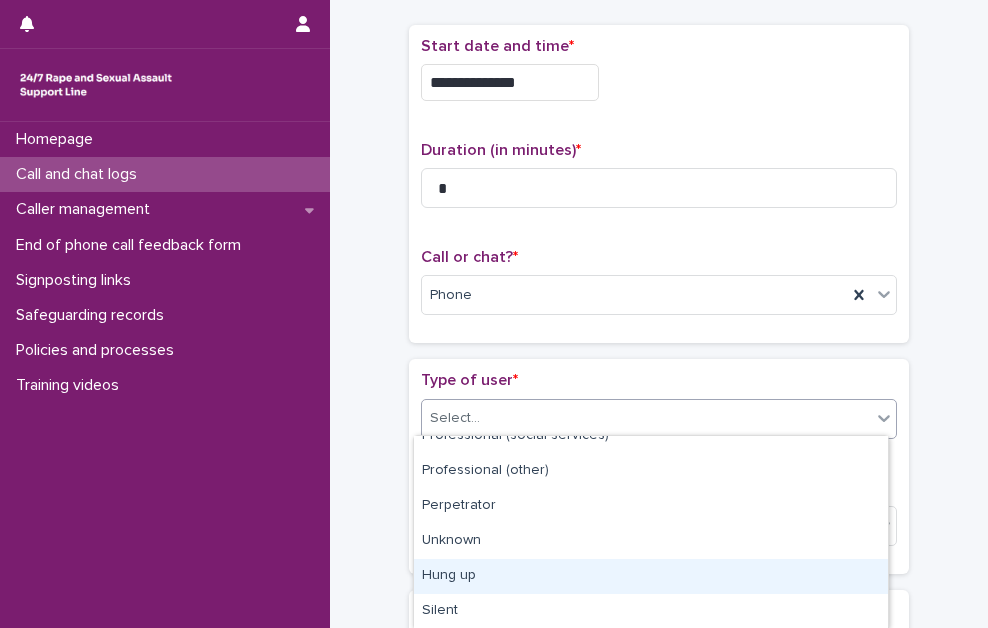 drag, startPoint x: 544, startPoint y: 557, endPoint x: 528, endPoint y: 573, distance: 22.627417 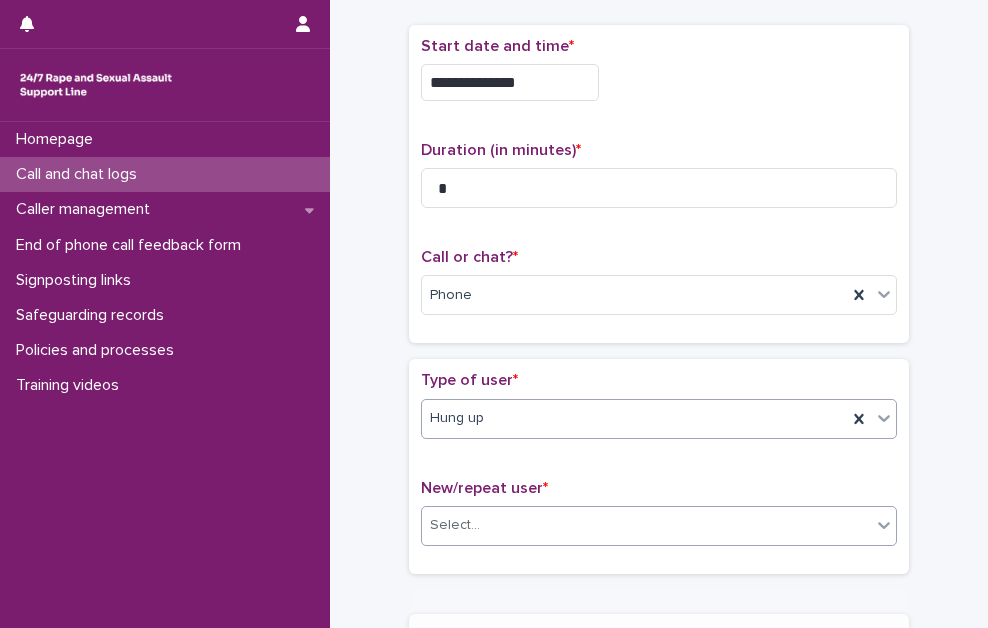click on "Select..." at bounding box center (646, 525) 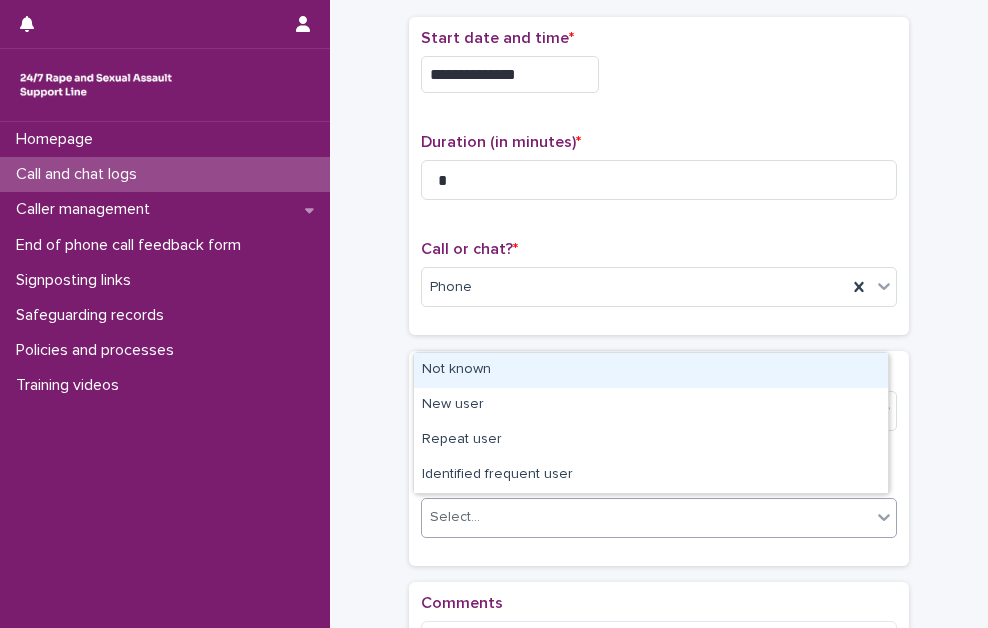 click on "Not known" at bounding box center [651, 370] 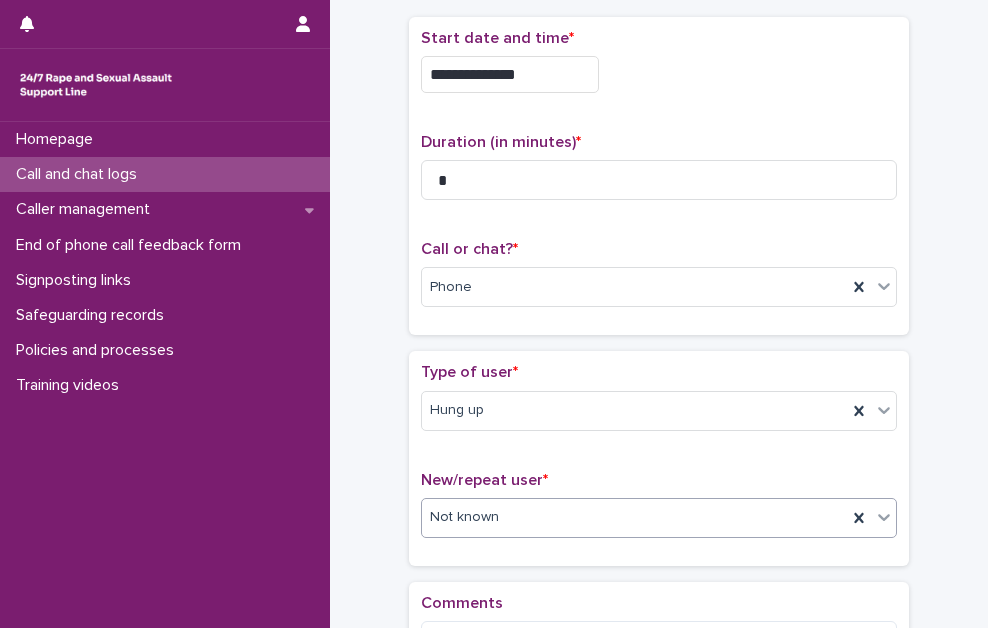 scroll, scrollTop: 308, scrollLeft: 0, axis: vertical 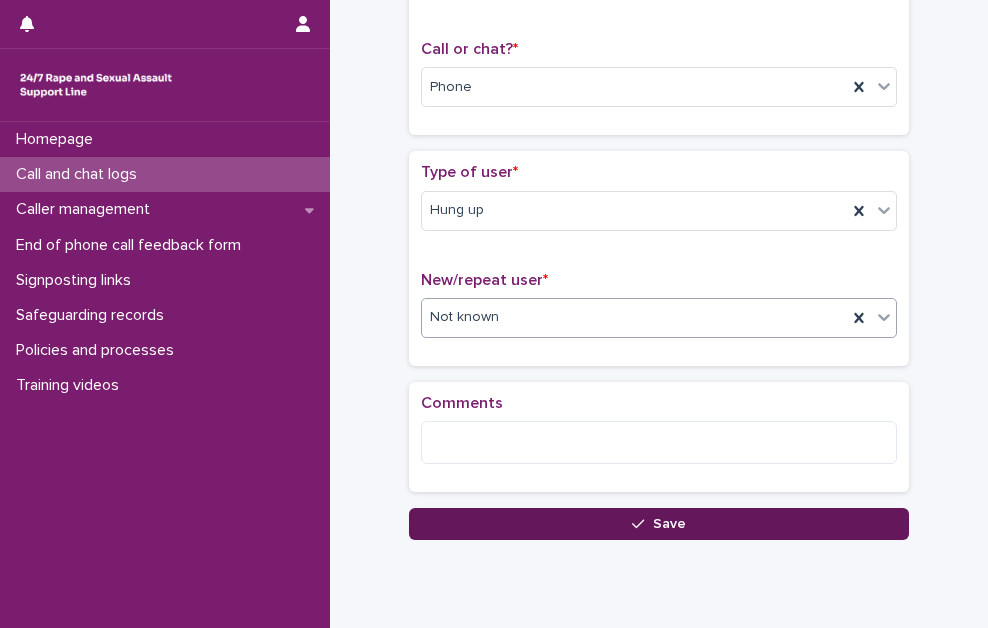 click on "Save" at bounding box center (659, 524) 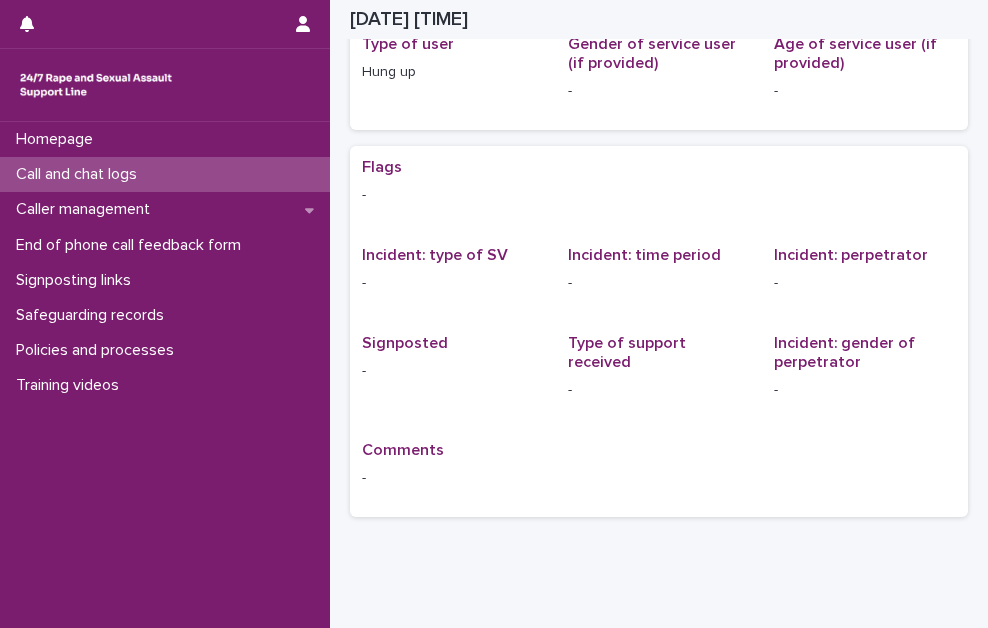 scroll, scrollTop: 0, scrollLeft: 0, axis: both 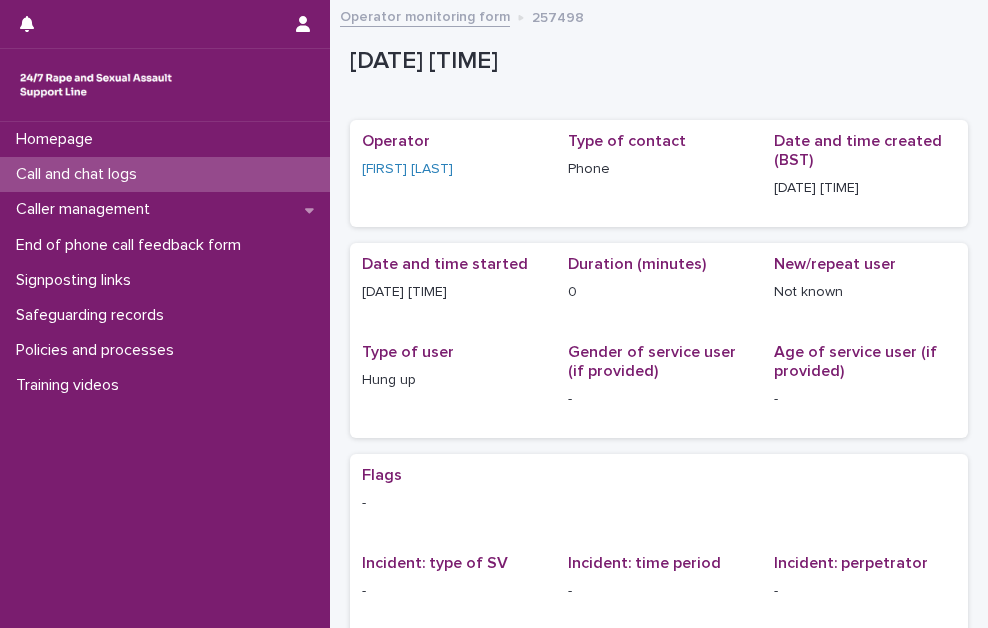 click on "Call and chat logs" at bounding box center [165, 174] 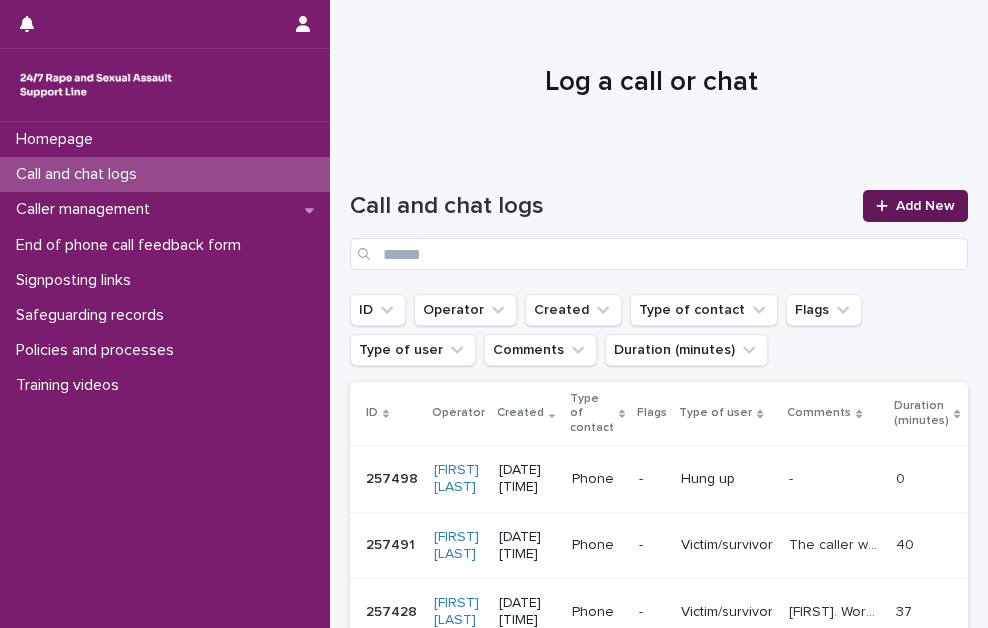 click on "Add New" at bounding box center [915, 206] 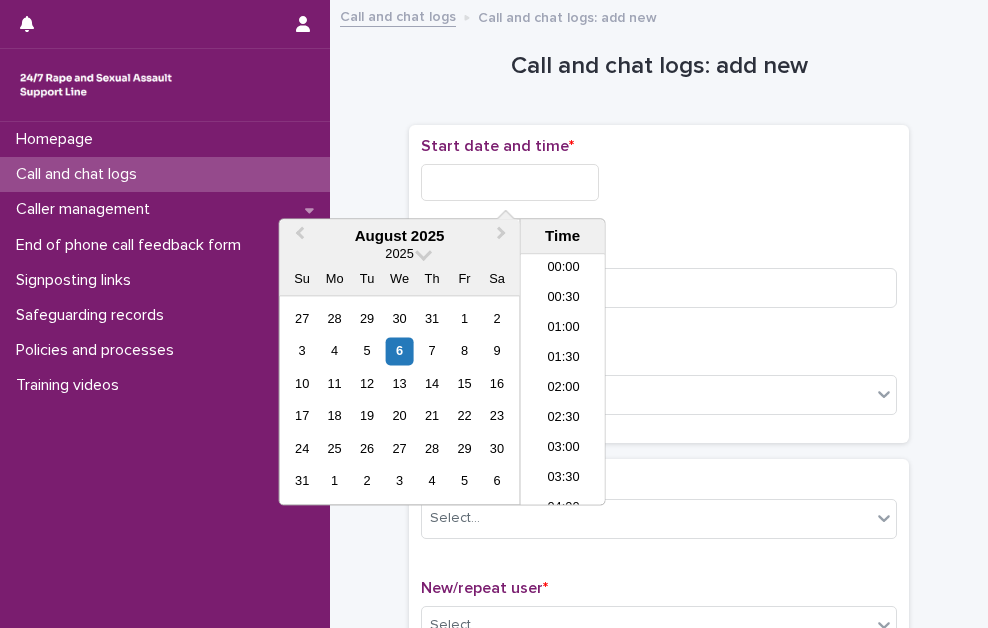 click at bounding box center [510, 182] 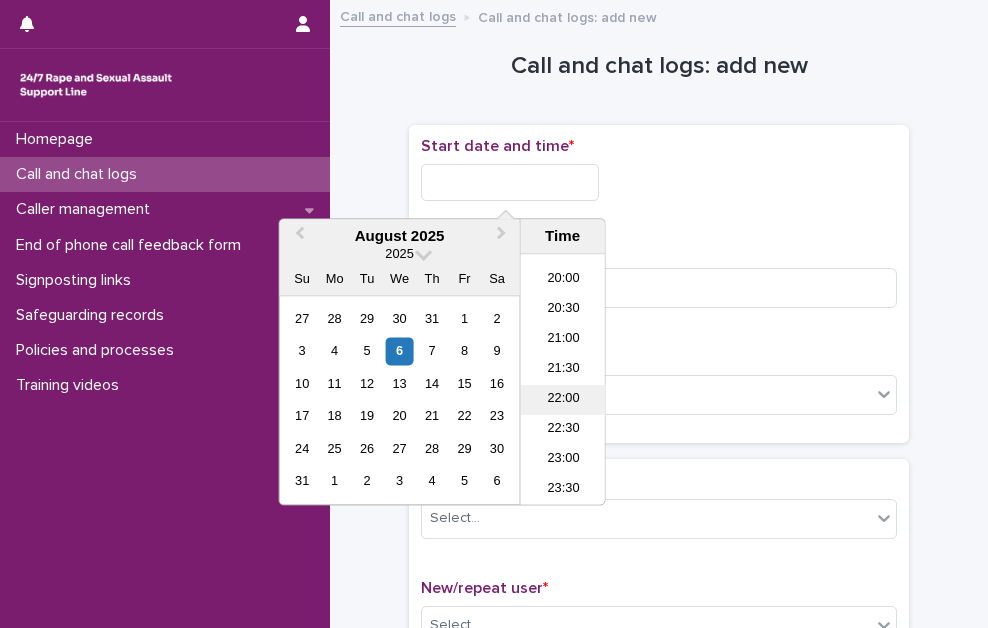 click on "22:00" at bounding box center (563, 401) 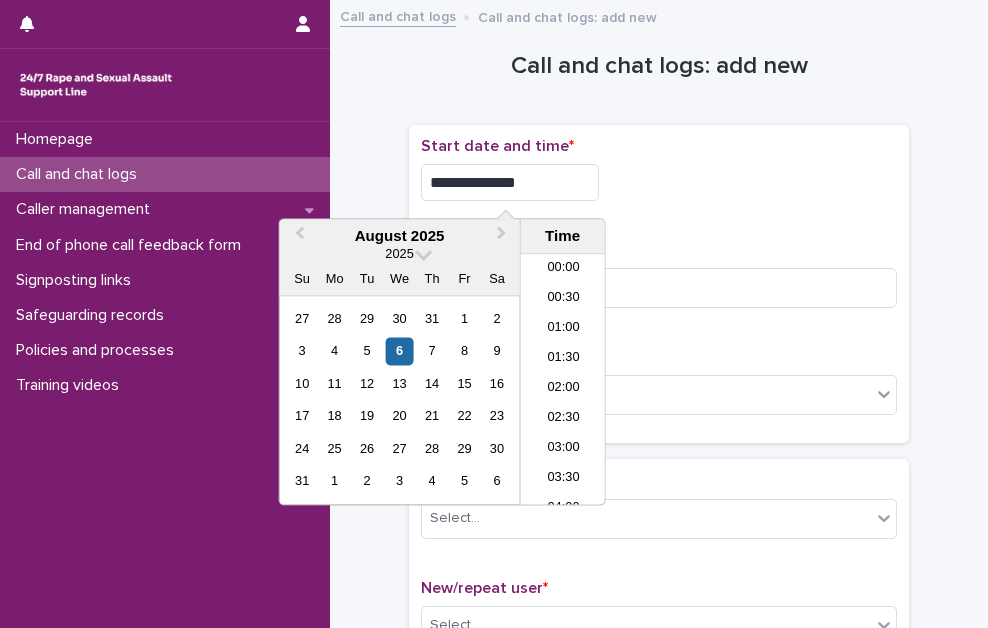 click on "**********" at bounding box center (510, 182) 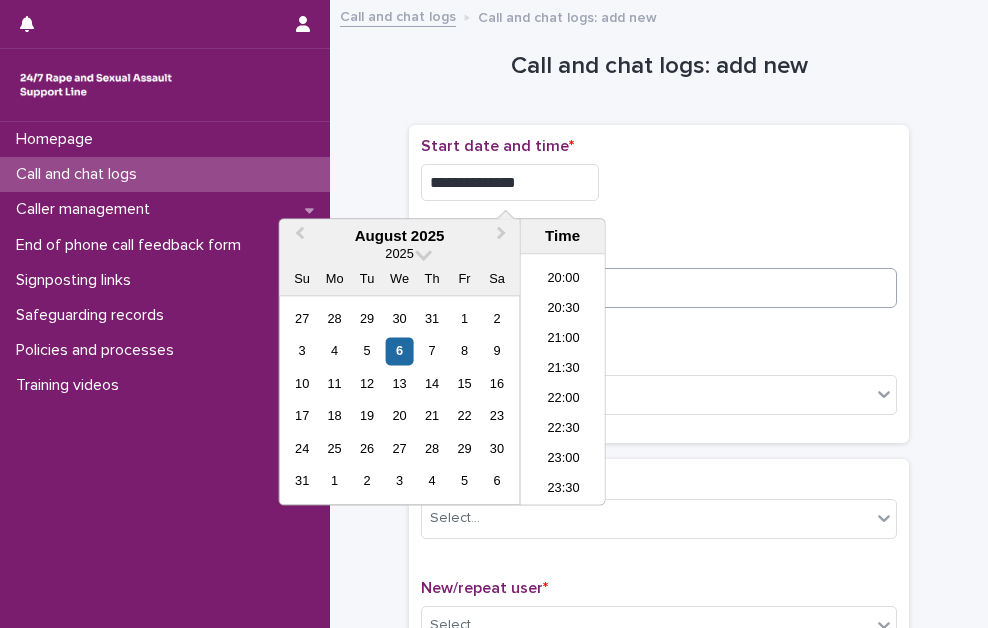 type on "**********" 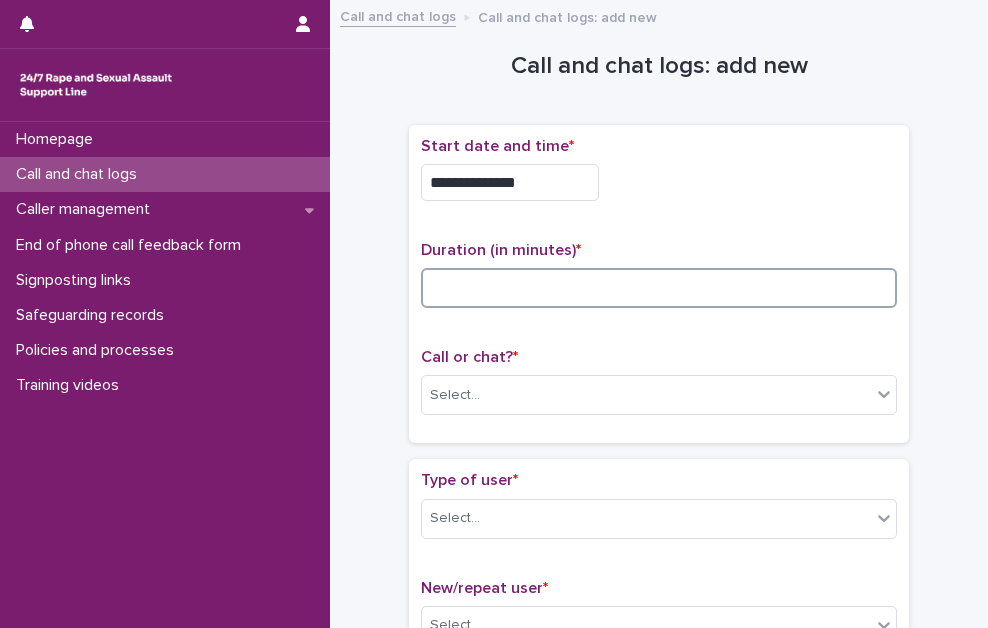 click at bounding box center [659, 288] 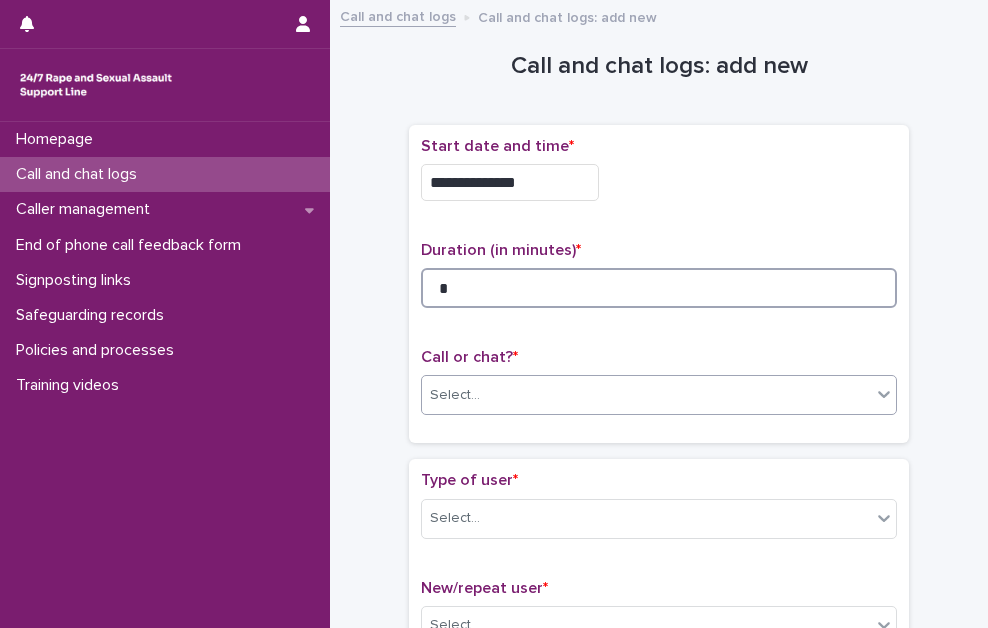 type on "*" 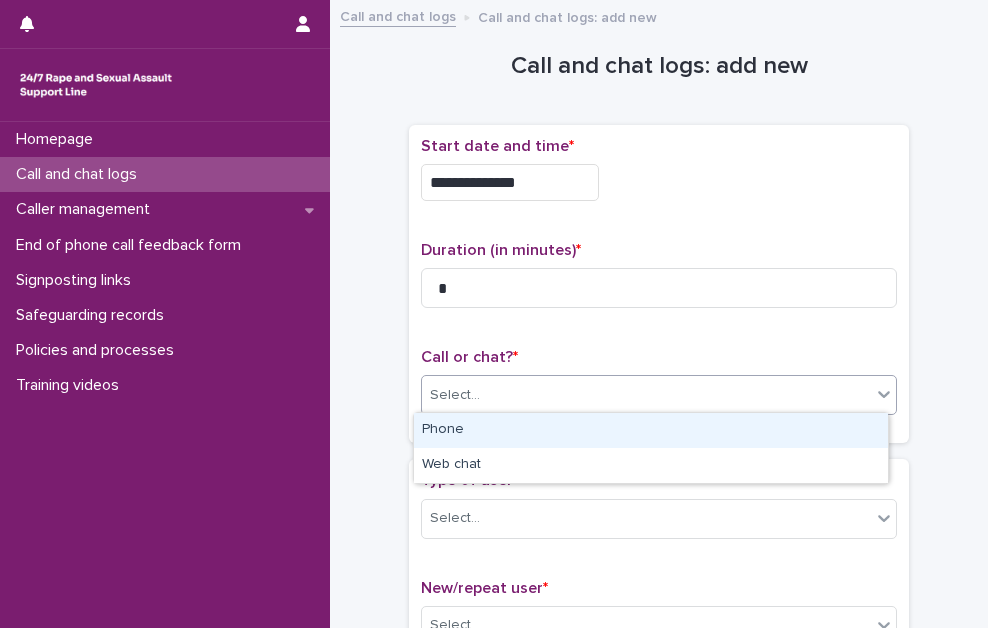 click on "Select..." at bounding box center [659, 395] 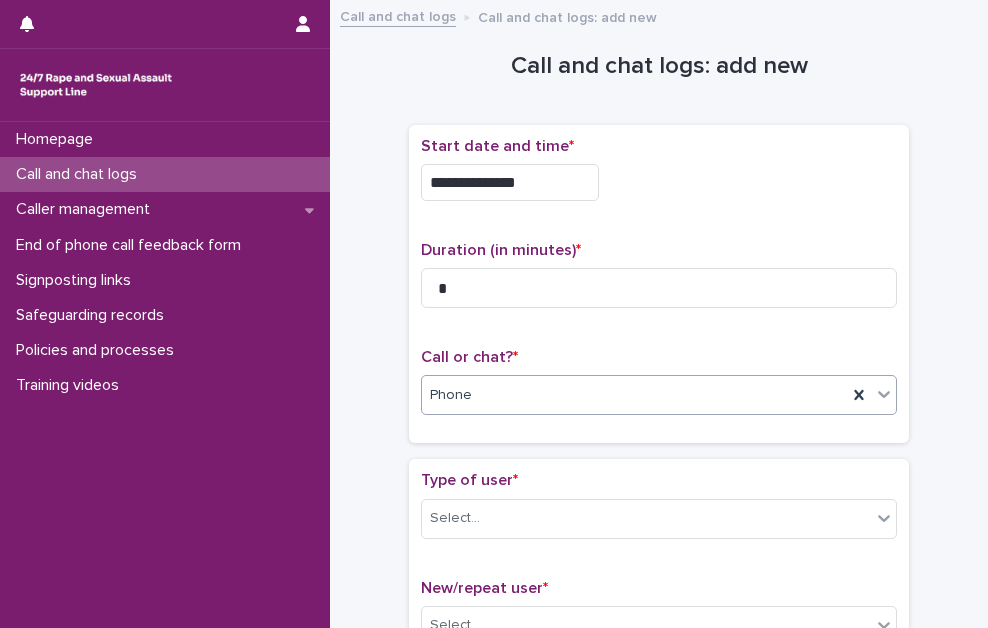 scroll, scrollTop: 100, scrollLeft: 0, axis: vertical 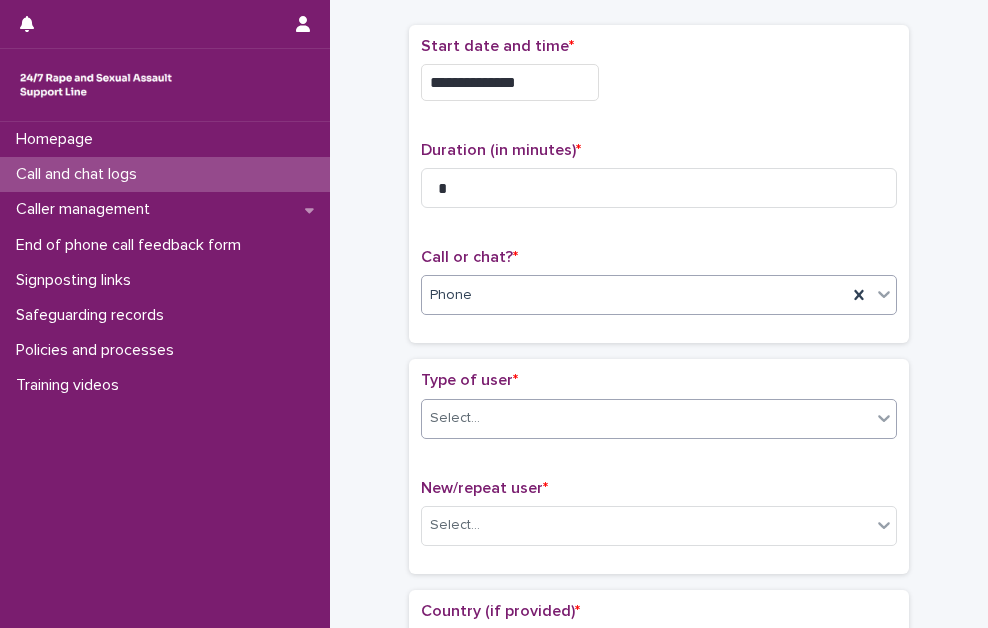 click at bounding box center [483, 418] 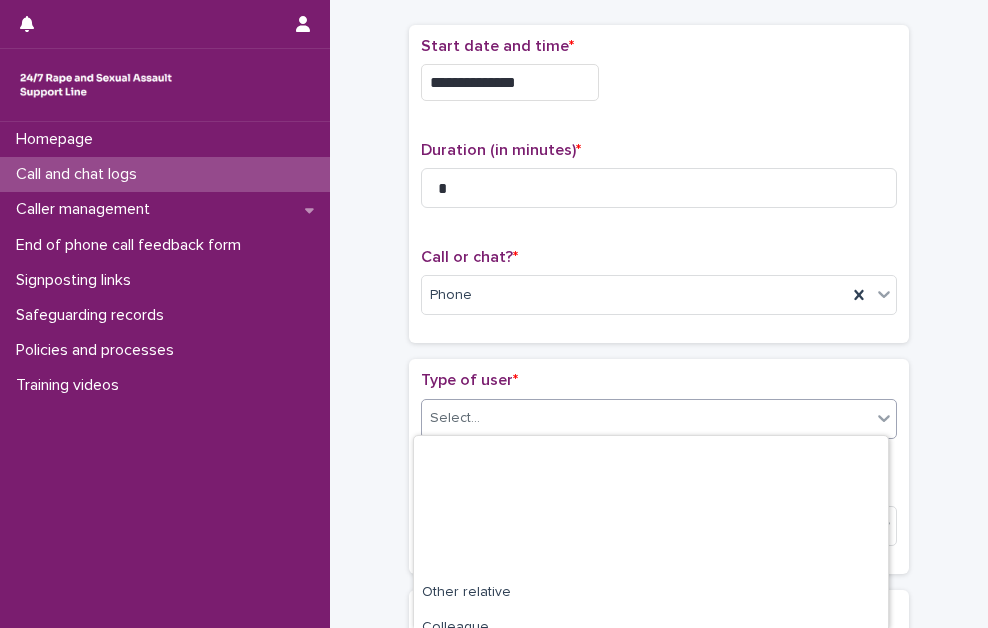scroll, scrollTop: 332, scrollLeft: 0, axis: vertical 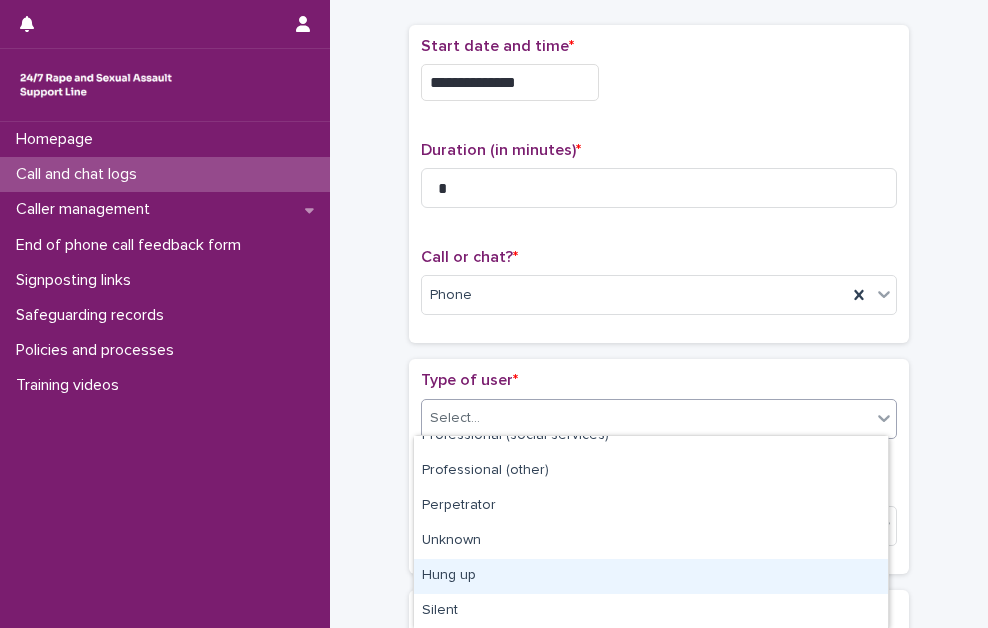 click on "Hung up" at bounding box center [651, 576] 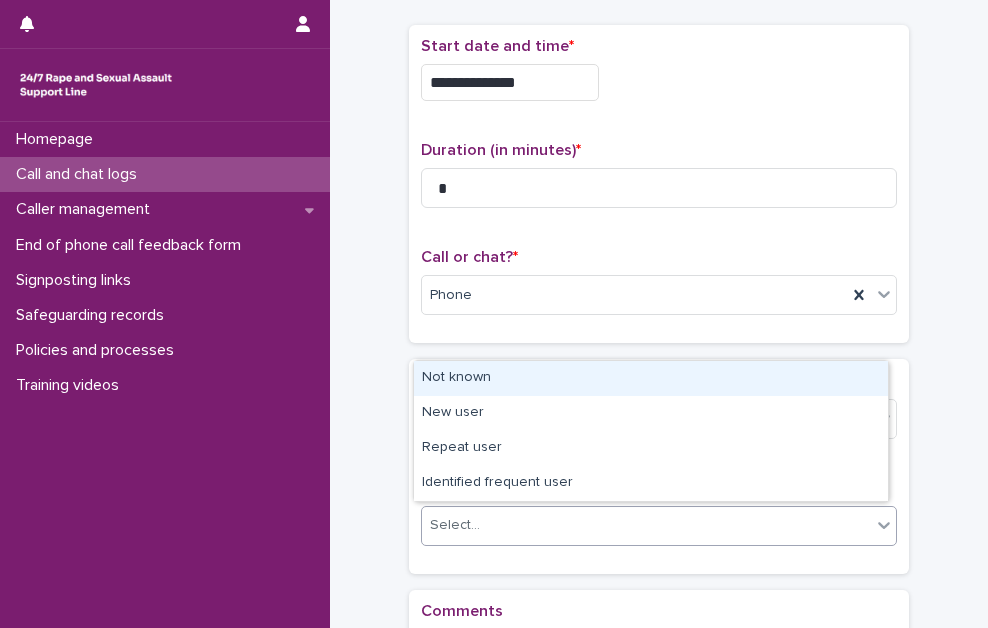 click on "Select..." at bounding box center [646, 525] 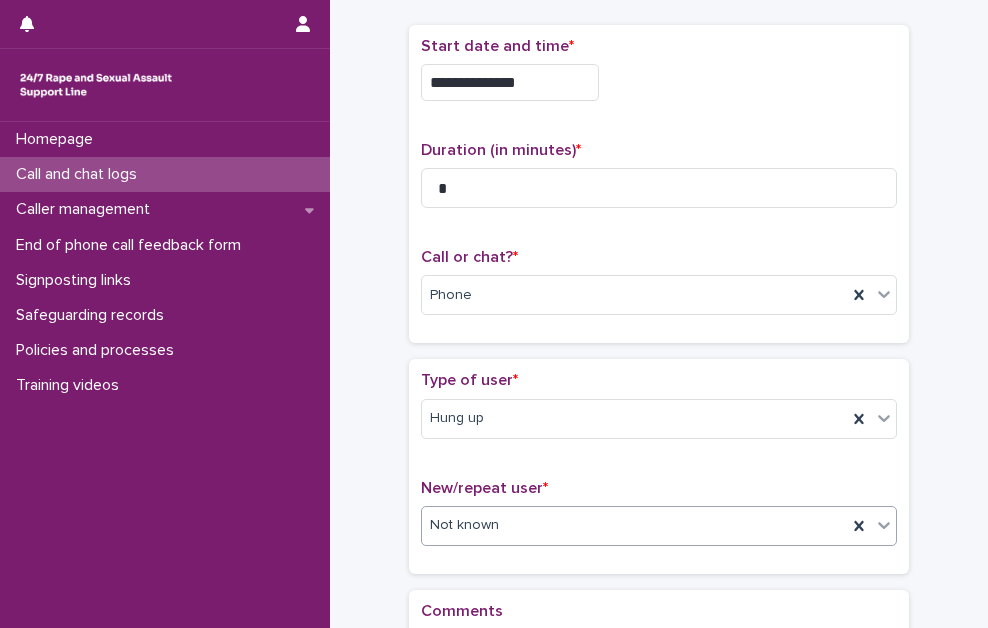 click on "**********" at bounding box center (659, 330) 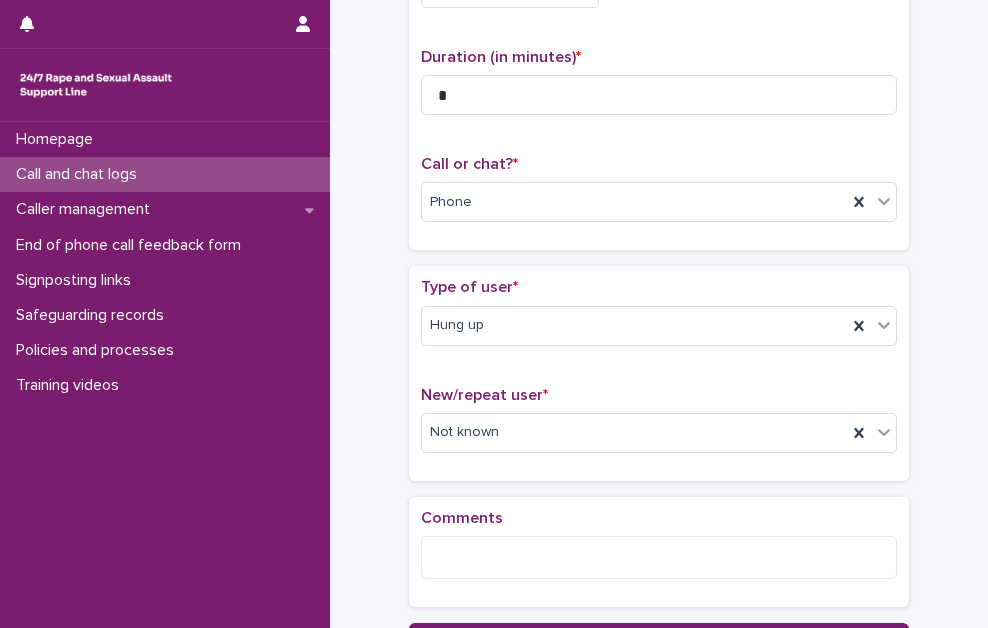 scroll, scrollTop: 300, scrollLeft: 0, axis: vertical 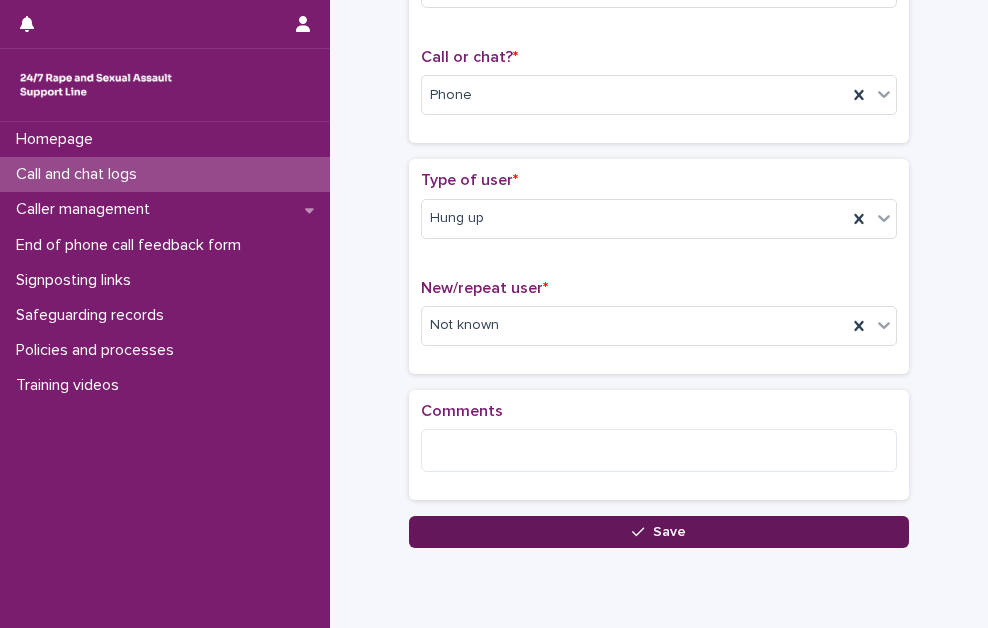 click on "Save" at bounding box center (659, 532) 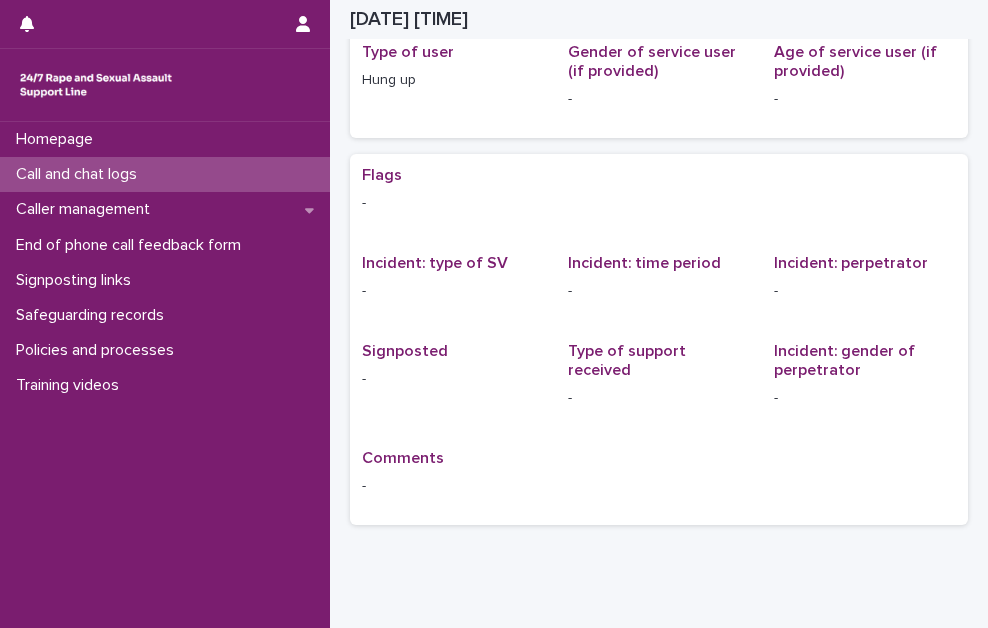scroll, scrollTop: 0, scrollLeft: 0, axis: both 